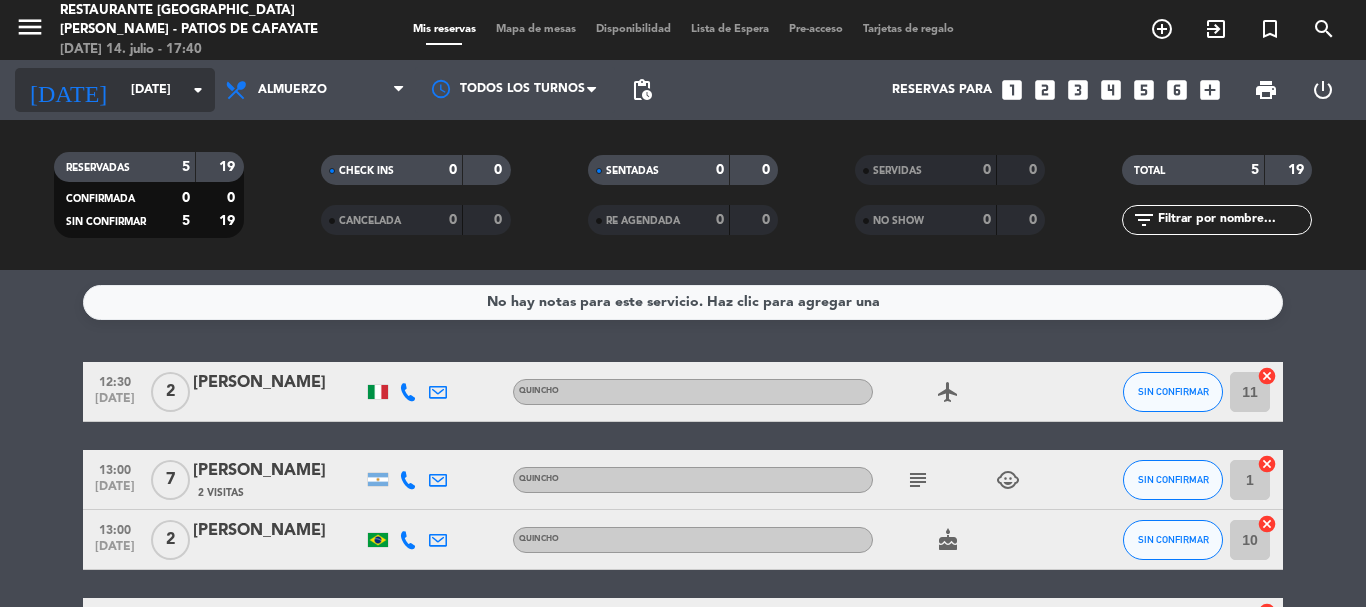 scroll, scrollTop: 0, scrollLeft: 0, axis: both 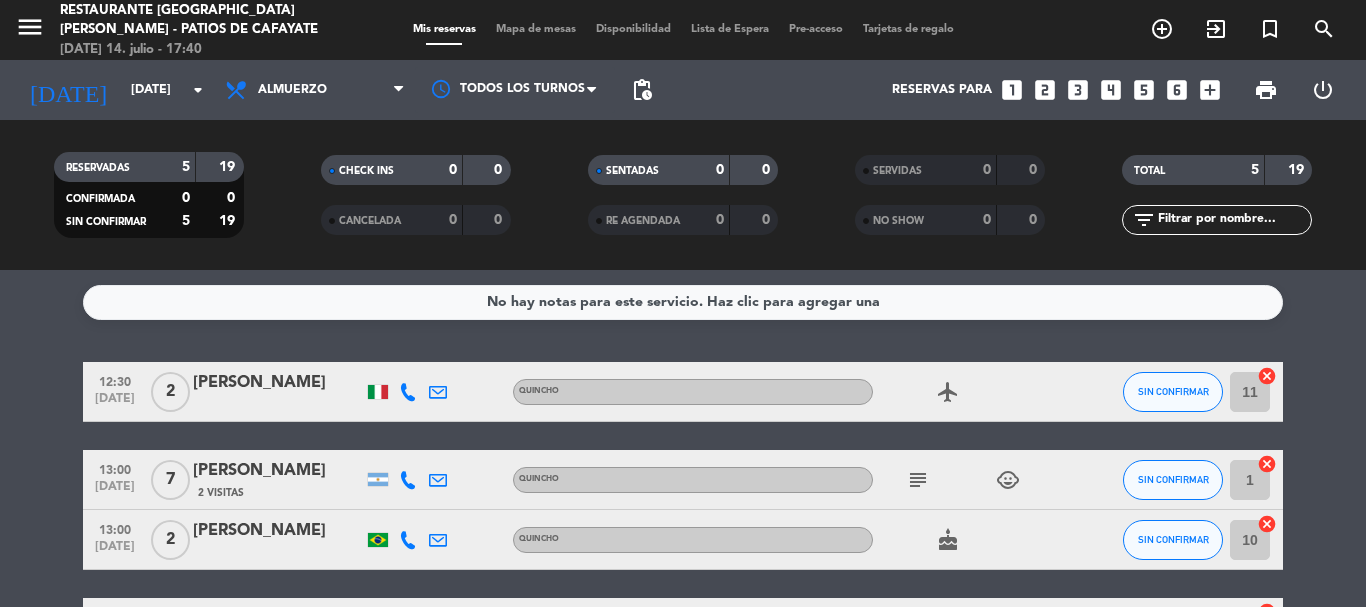 click on "subject" 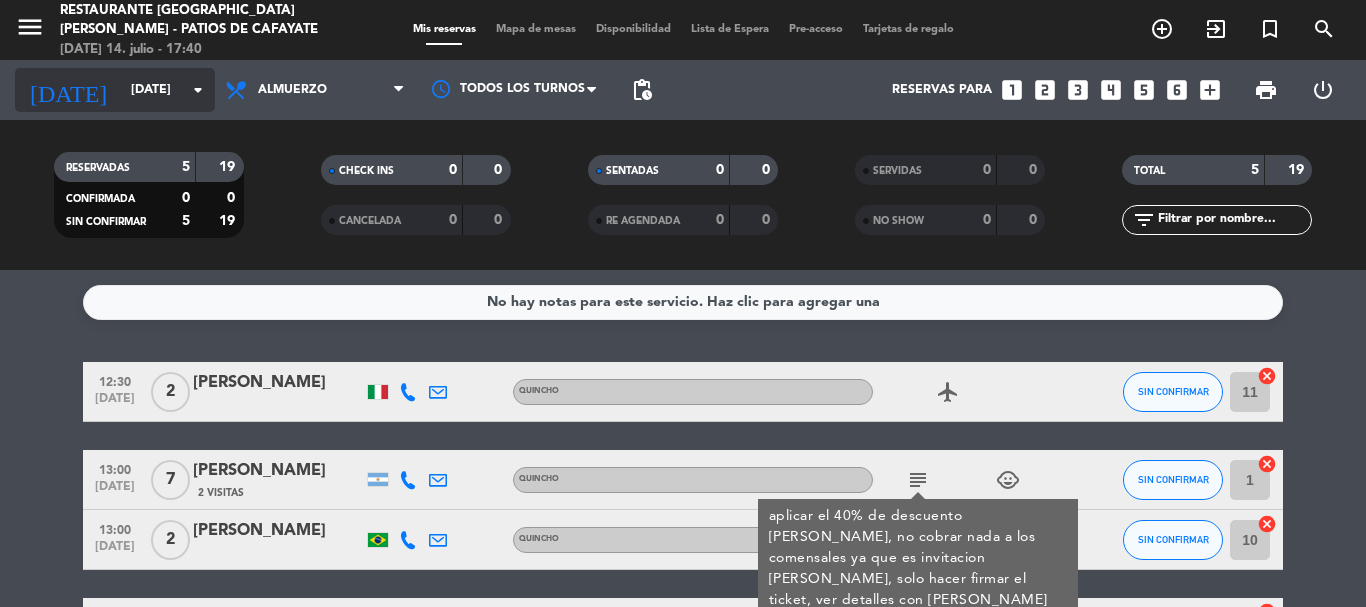 click on "arrow_drop_down" 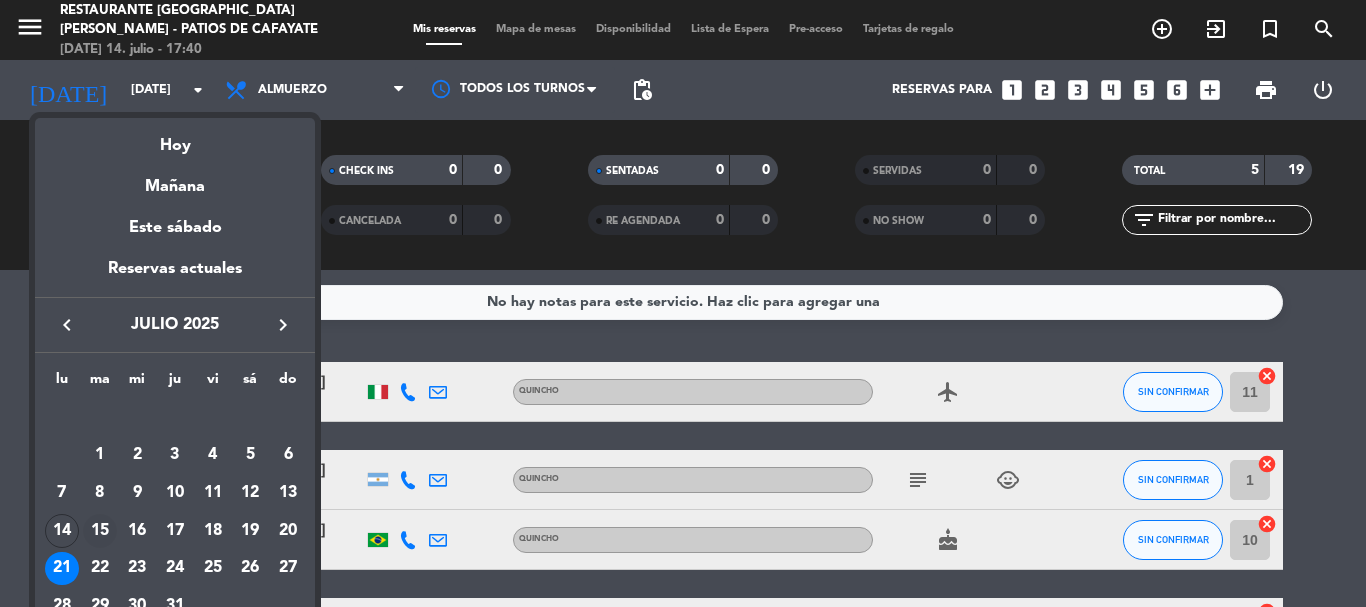click on "15" at bounding box center (100, 531) 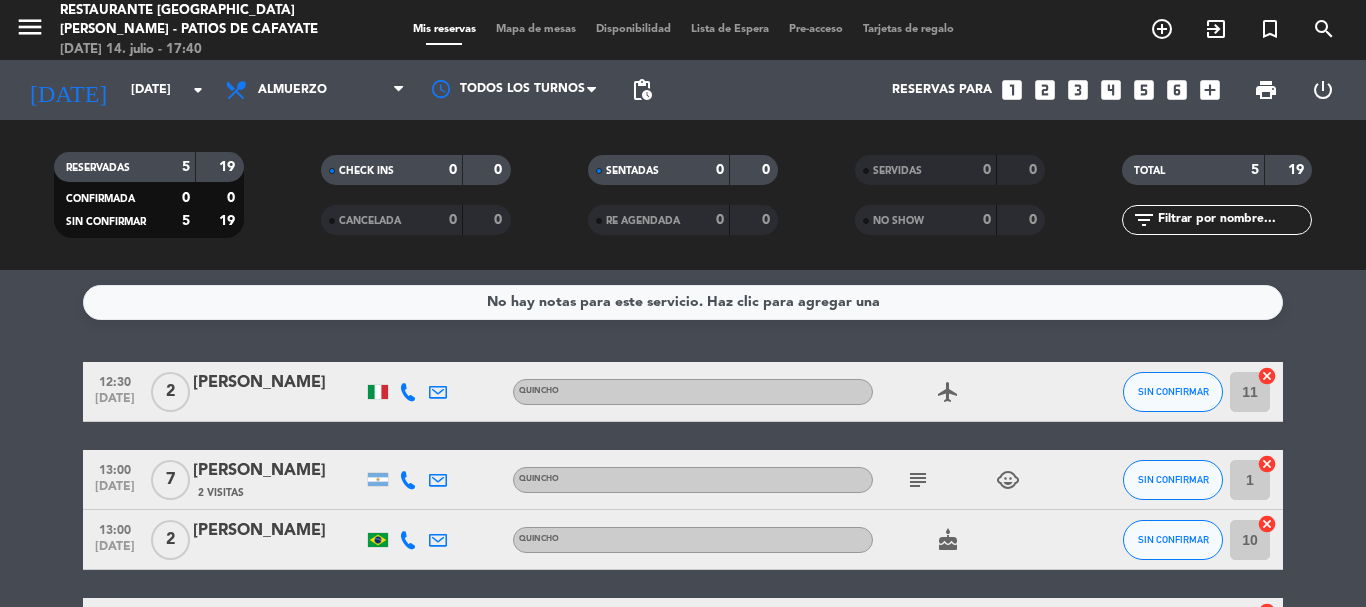 type on "[DATE]" 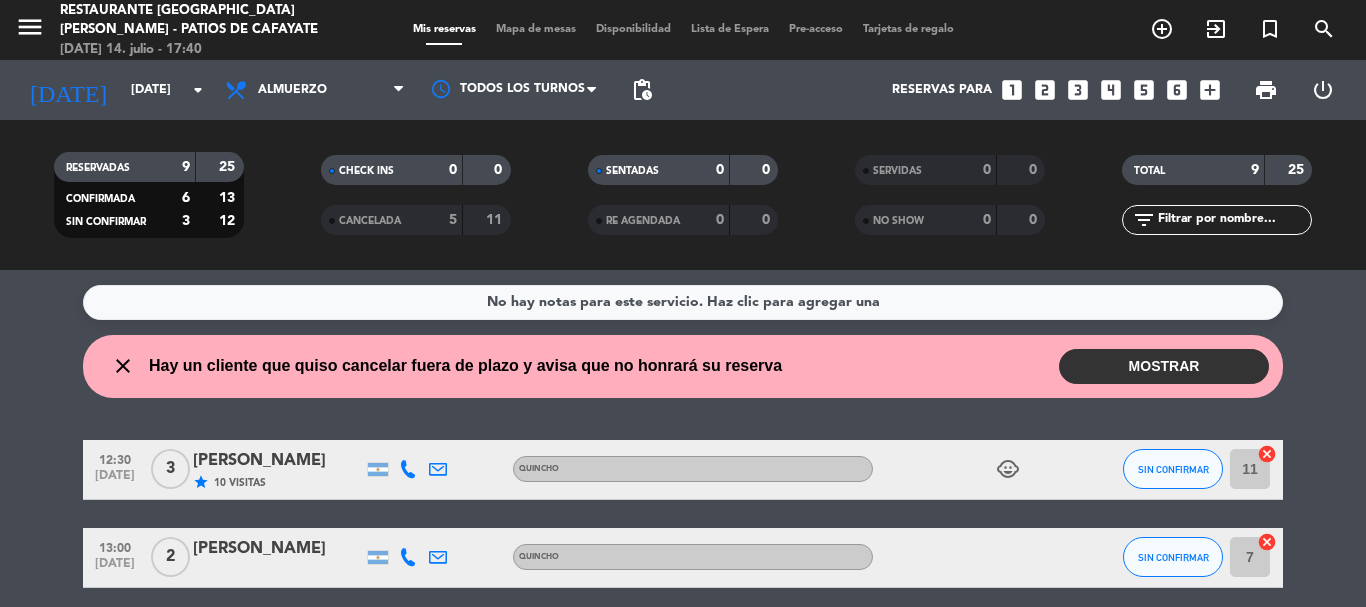 click on "MOSTRAR" at bounding box center [1164, 366] 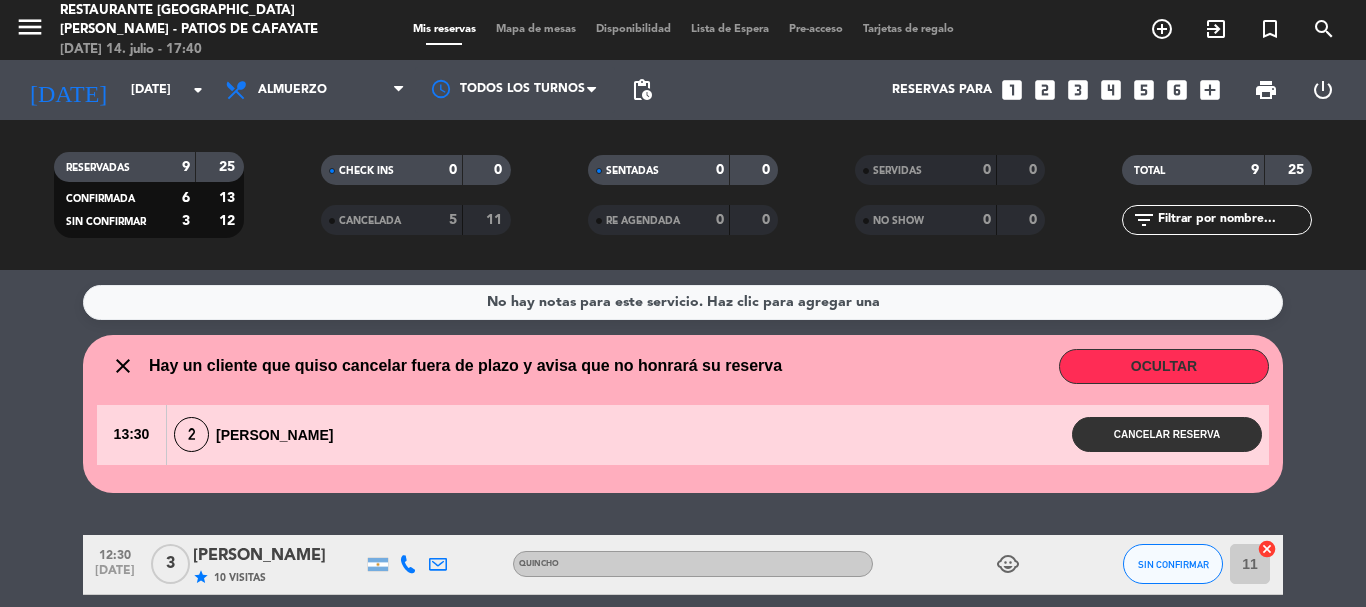 click on "Cancelar reserva" at bounding box center [1167, 434] 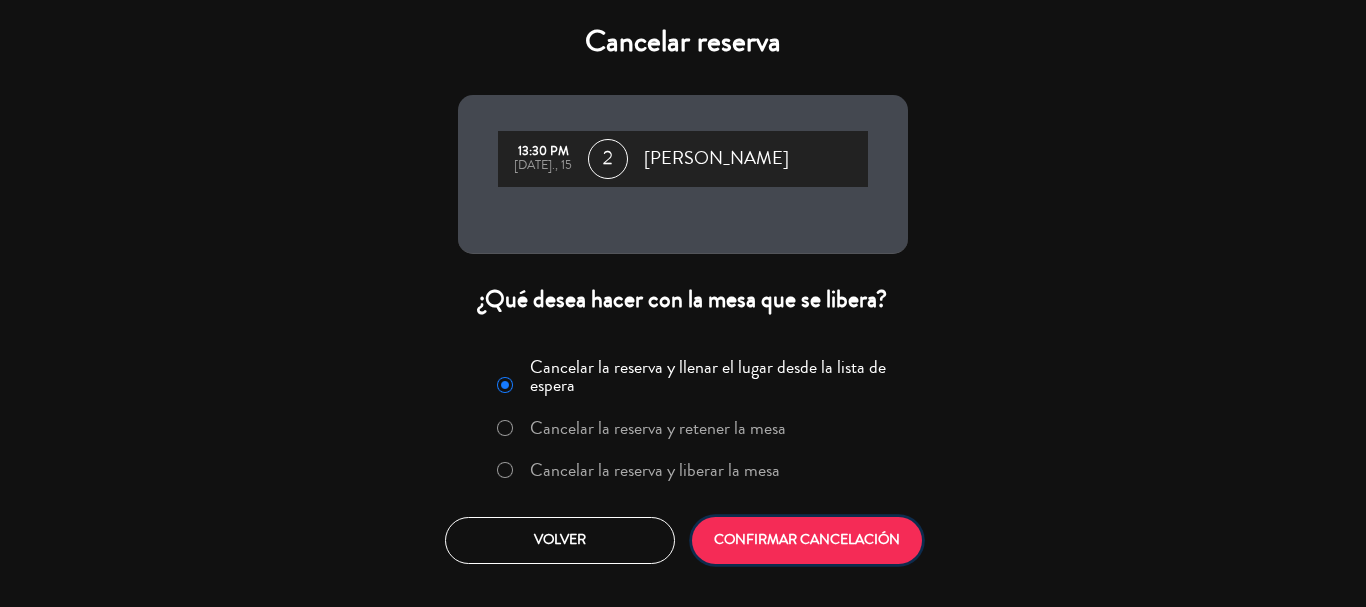 click on "CONFIRMAR CANCELACIÓN" 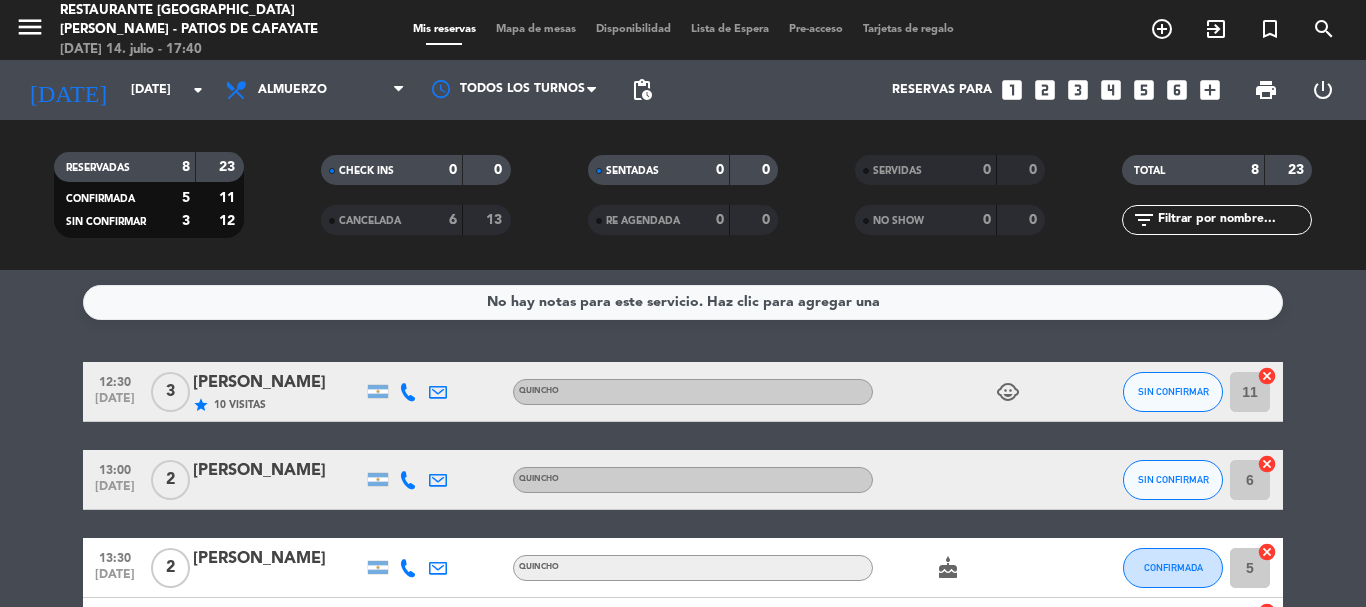 click on "12:30   [DATE]   3   [PERSON_NAME]   star   10 Visitas   Quincho  child_care  SIN CONFIRMAR 11  cancel   13:00   [DATE]   2   [PERSON_NAME]   Quincho SIN CONFIRMAR 6  cancel   13:30   [DATE]   2   [PERSON_NAME]   Quincho  cake  CONFIRMADA 5  cancel   13:30   [DATE]   3   [PERSON_NAME]   Quincho  child_care  CONFIRMADA 10  cancel   13:30   [DATE]   2   [PERSON_NAME]   1 Visita   Quincho CONFIRMADA 9  cancel   14:00   [DATE]   7   #1,3 y 4 [PERSON_NAME]   headset_mic  Sin menú asignado  subject  SIN CONFIRMAR 9  cancel   14:00   [DATE]   2   [PERSON_NAME]   Quincho CONFIRMADA 7  cancel   14:00   [DATE]   2   [PERSON_NAME]   headset_mic  Sin menú asignado CONFIRMADA 8  cancel" 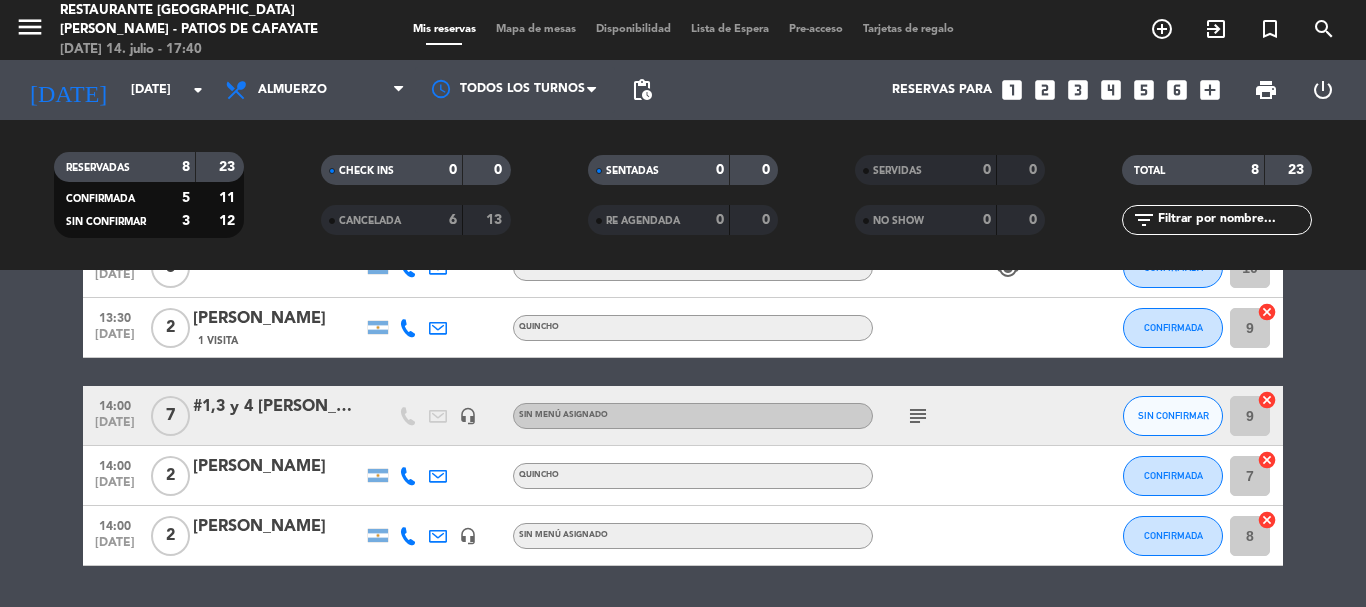scroll, scrollTop: 400, scrollLeft: 0, axis: vertical 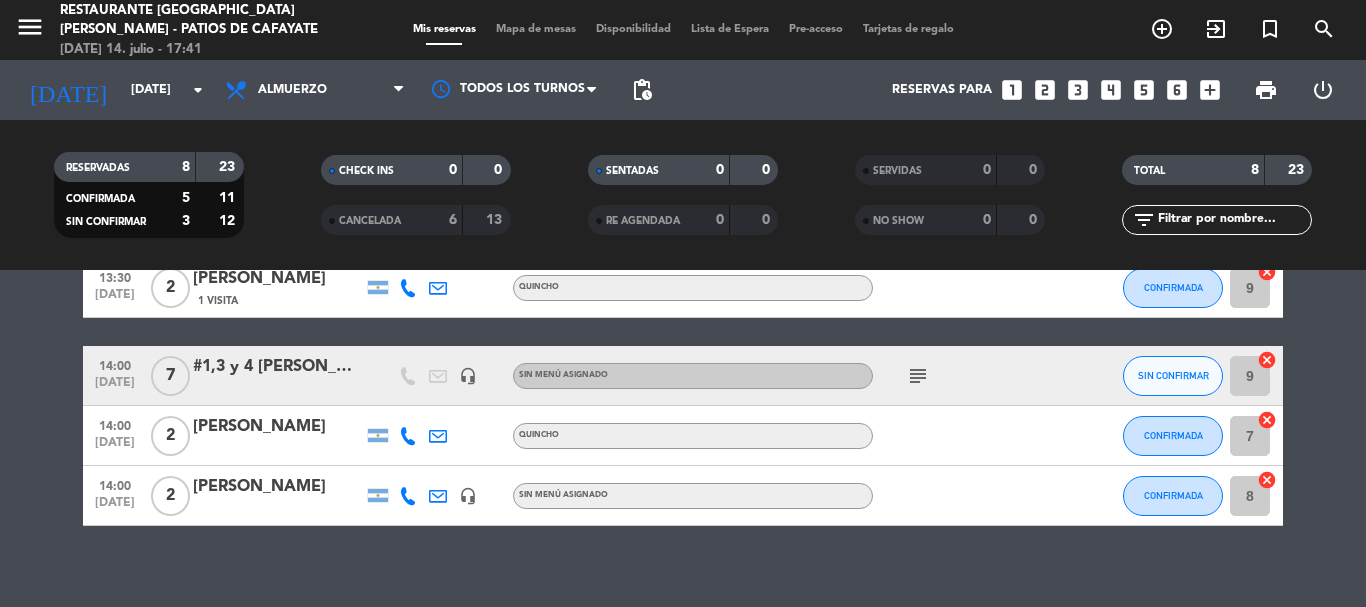 click on "looks_3" at bounding box center [1078, 90] 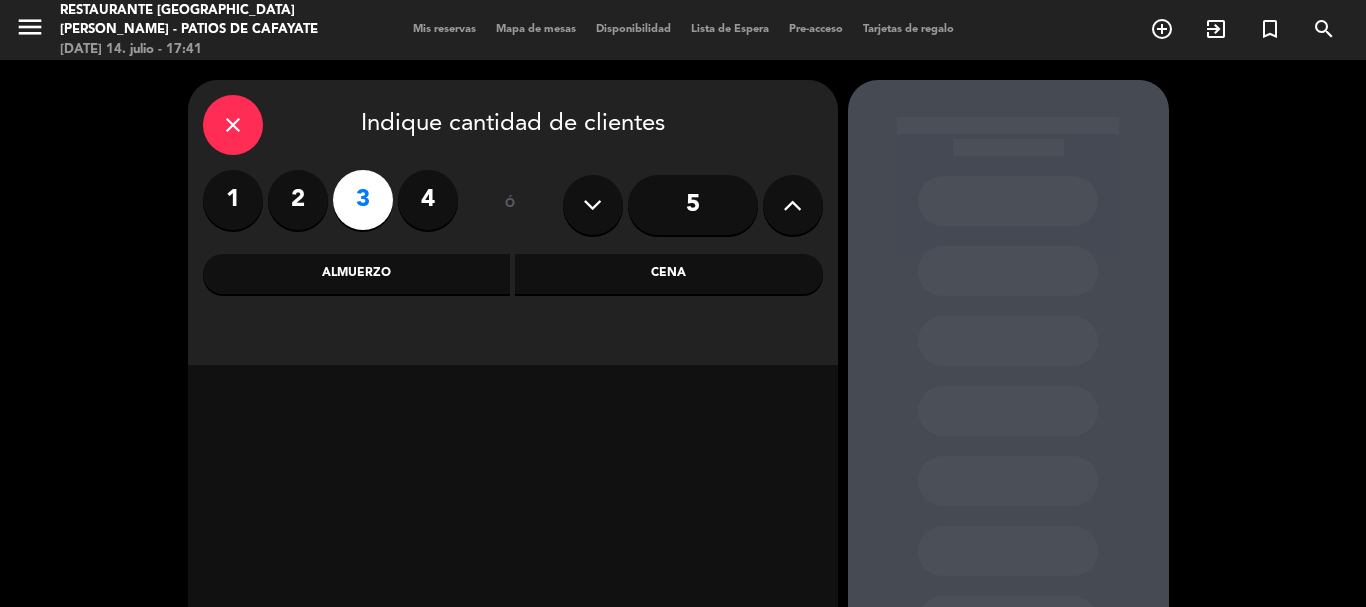 click on "Almuerzo" at bounding box center (357, 274) 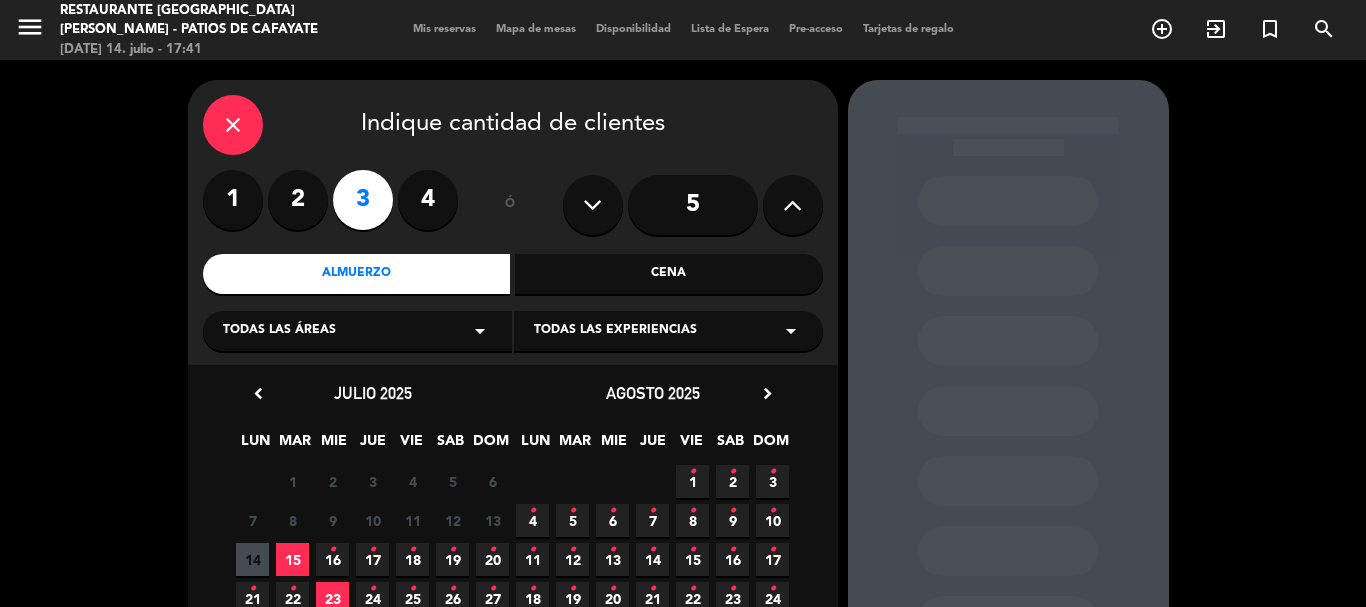 click on "15" at bounding box center [292, 559] 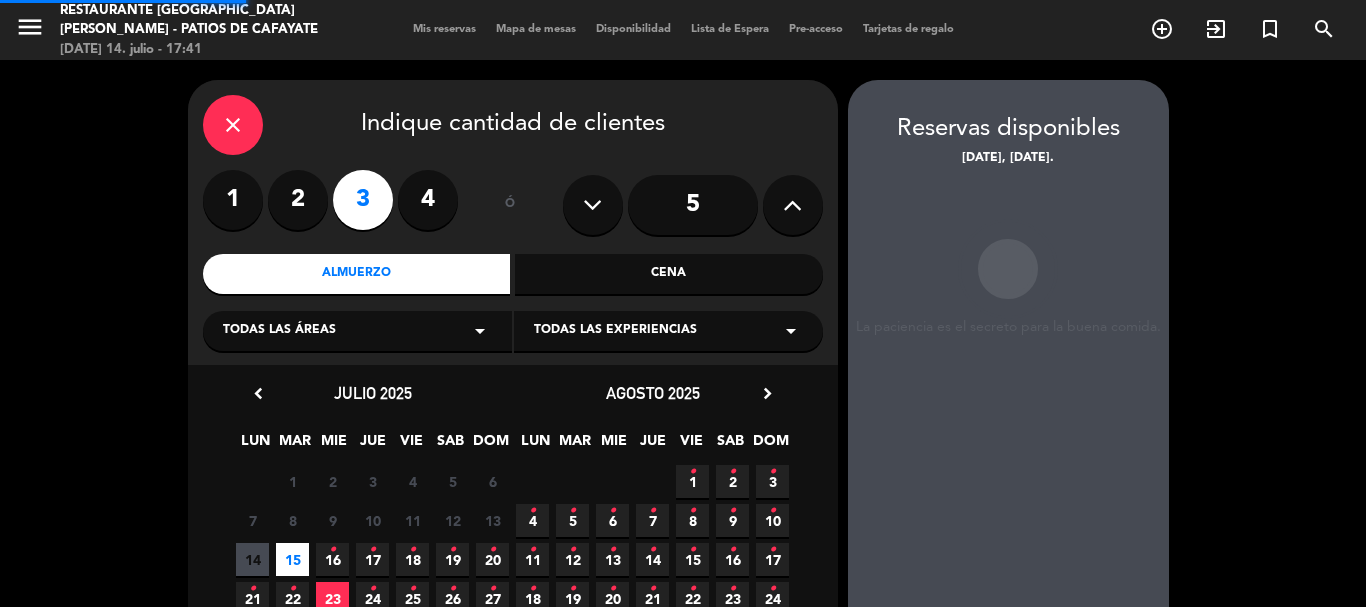 scroll, scrollTop: 80, scrollLeft: 0, axis: vertical 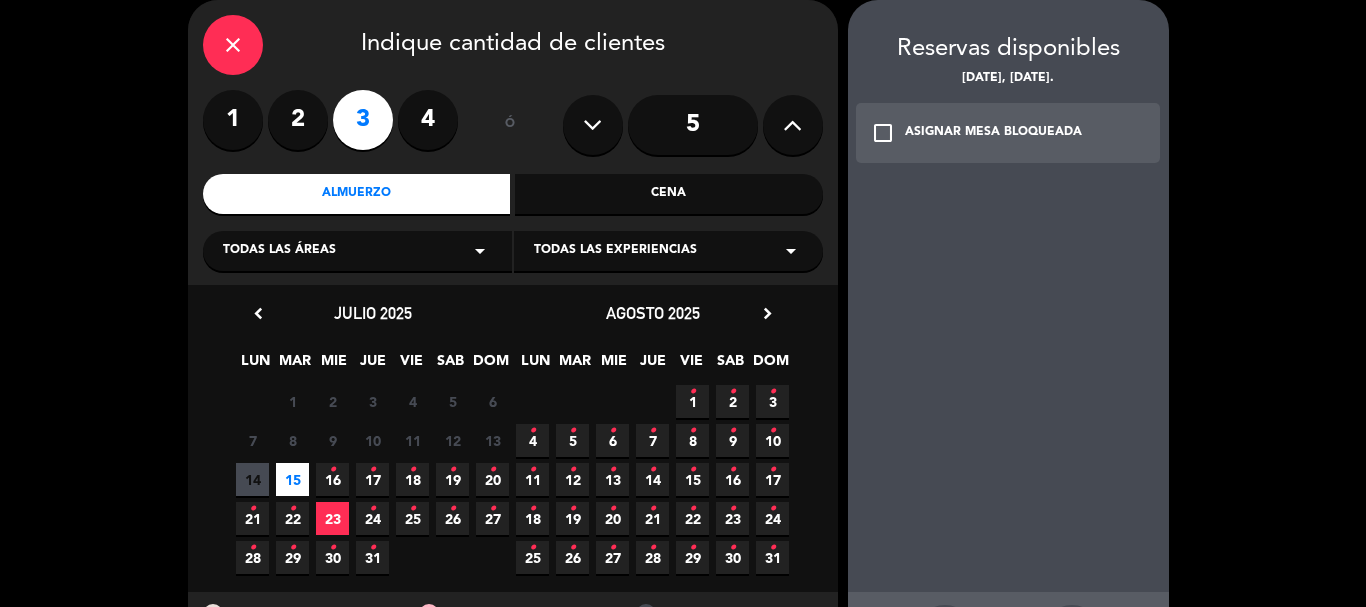 click on "check_box_outline_blank" at bounding box center (883, 133) 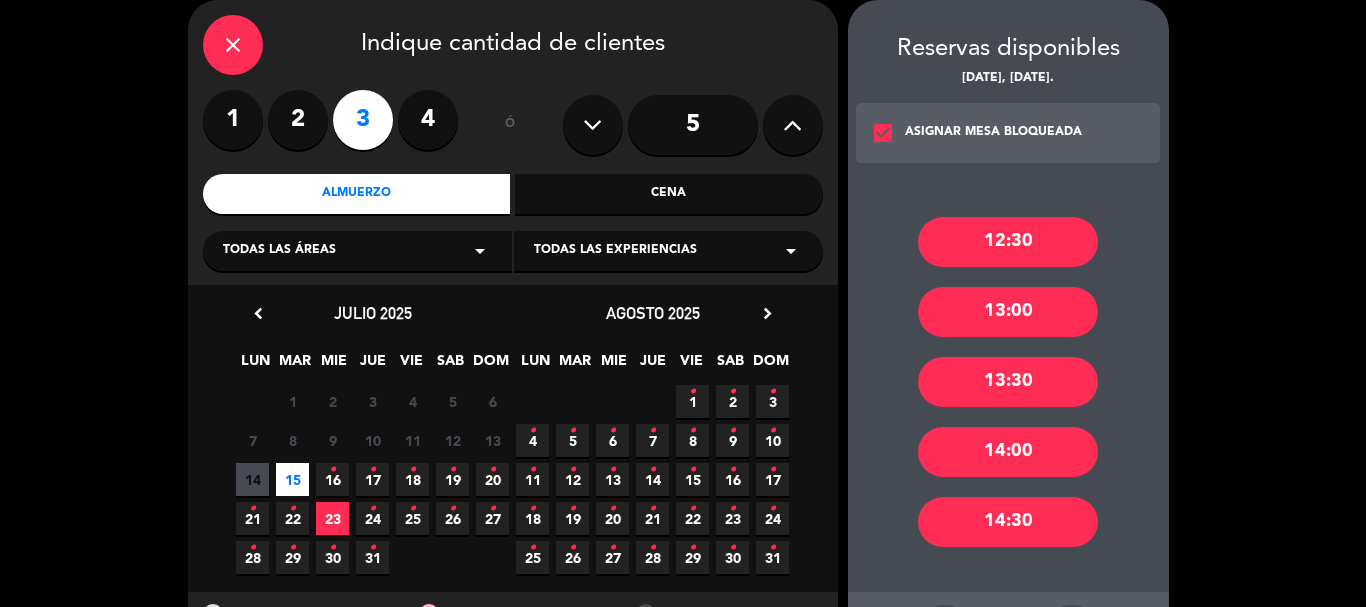 click on "13:30" at bounding box center [1008, 382] 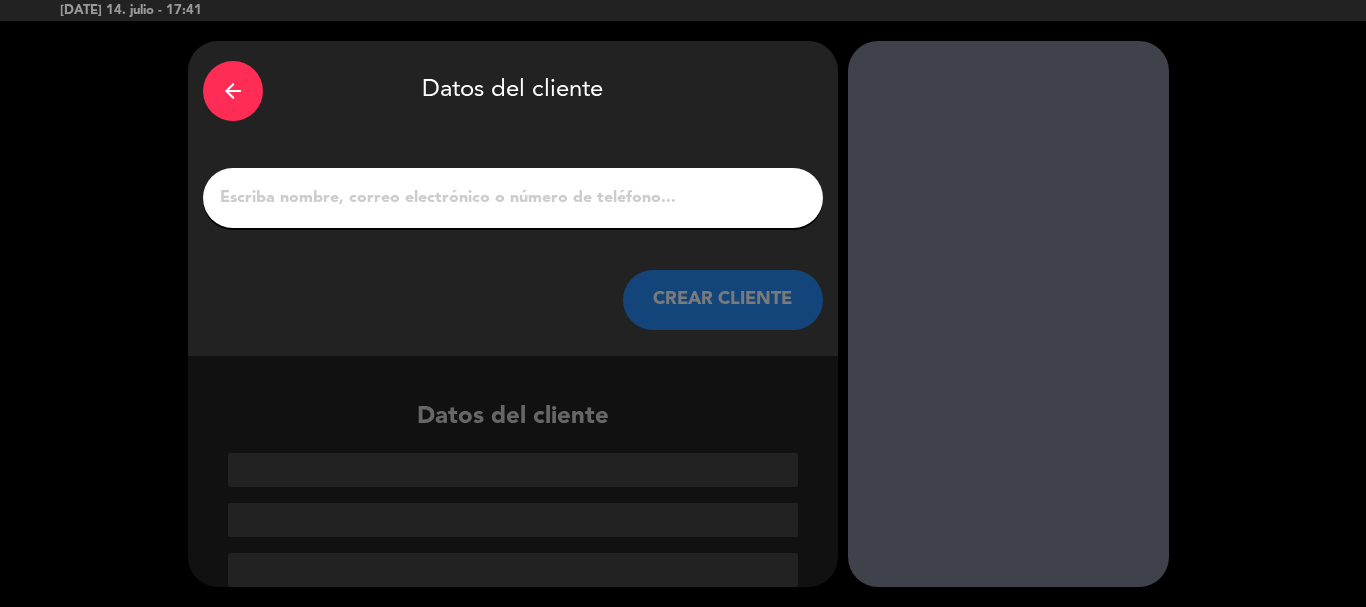 scroll, scrollTop: 39, scrollLeft: 0, axis: vertical 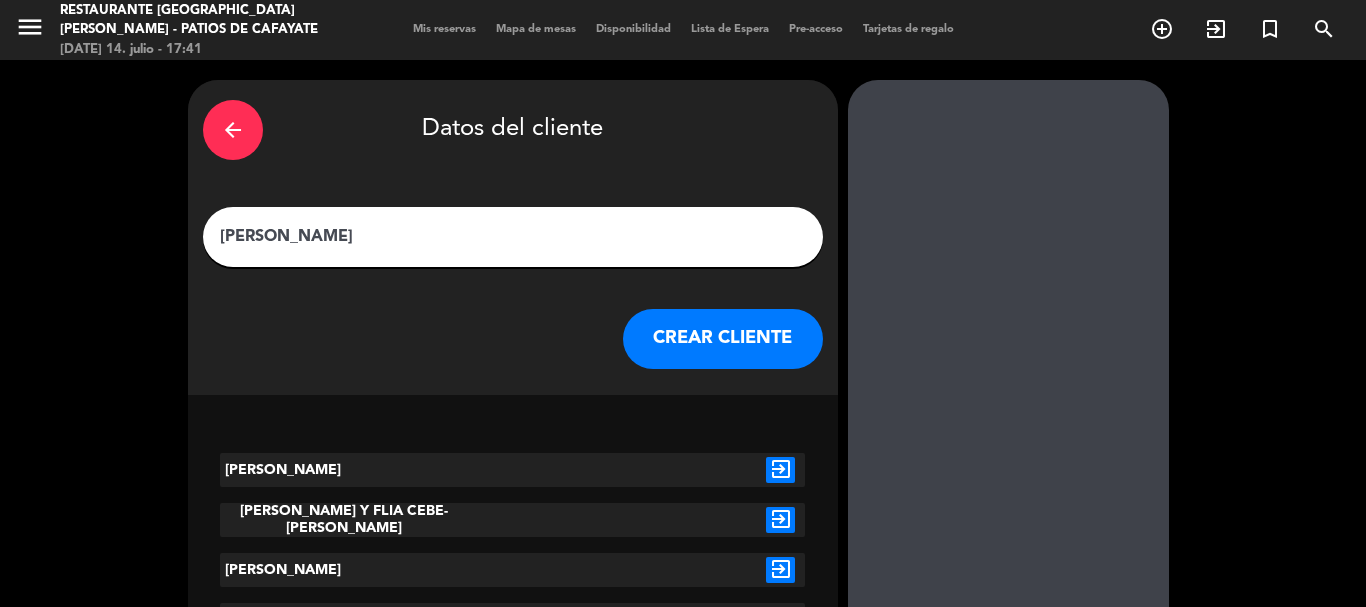 type on "[PERSON_NAME]" 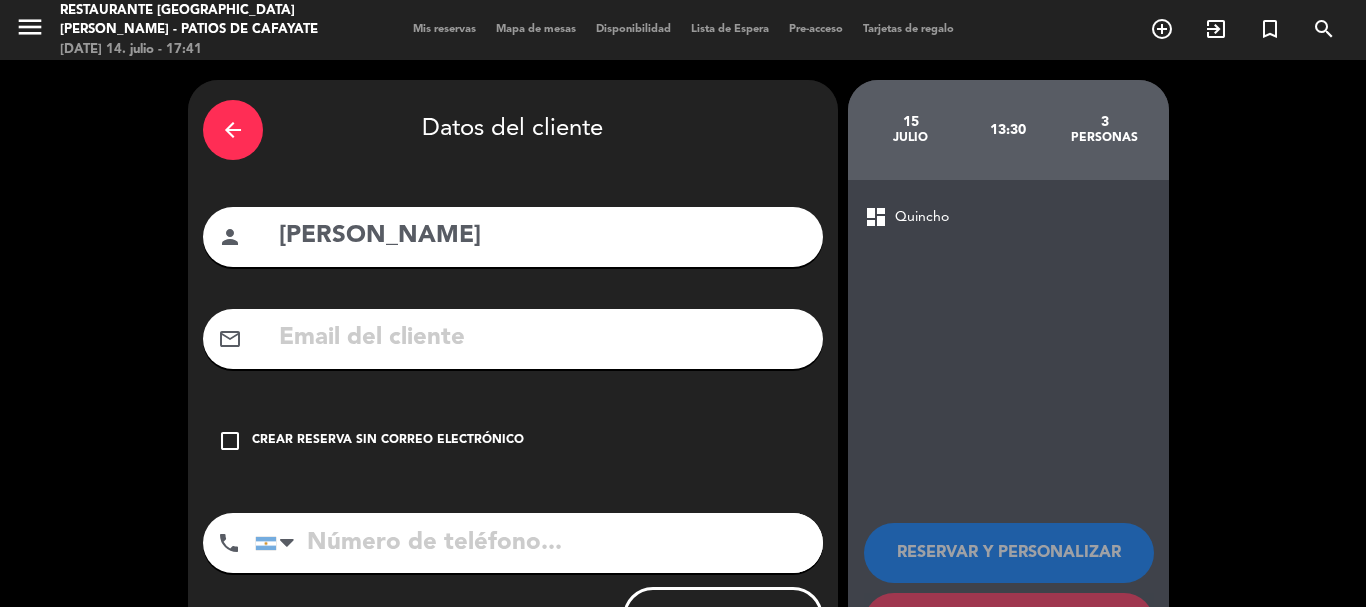 click on "check_box_outline_blank" at bounding box center (230, 441) 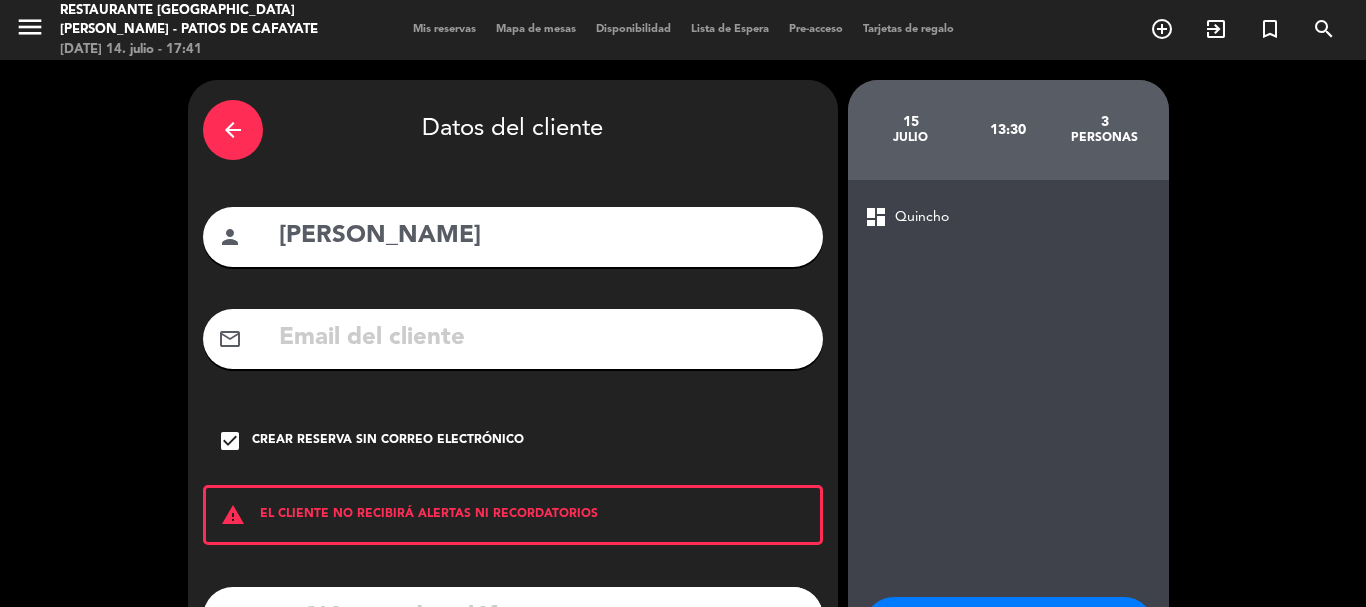 click on "arrow_back   Datos del cliente  person [PERSON_NAME] mail_outline  check_box   Crear reserva sin correo electrónico  warning  EL CLIENTE NO RECIBIRÁ ALERTAS NI RECORDATORIOS  phone [GEOGRAPHIC_DATA] +1 [GEOGRAPHIC_DATA] +44 [GEOGRAPHIC_DATA] ([GEOGRAPHIC_DATA]) +51 [GEOGRAPHIC_DATA] +54 [GEOGRAPHIC_DATA] ([GEOGRAPHIC_DATA]) +55 [GEOGRAPHIC_DATA] (‫[GEOGRAPHIC_DATA]‬‎) +93 [GEOGRAPHIC_DATA] ([GEOGRAPHIC_DATA]) +355 [GEOGRAPHIC_DATA] (‫[GEOGRAPHIC_DATA]‬‎) +213 [US_STATE] +1684 [GEOGRAPHIC_DATA] +376 [GEOGRAPHIC_DATA] +244 [GEOGRAPHIC_DATA] +1264 [GEOGRAPHIC_DATA] +1268 [GEOGRAPHIC_DATA] +54 [GEOGRAPHIC_DATA] ([GEOGRAPHIC_DATA]) +374 [GEOGRAPHIC_DATA] +297 [GEOGRAPHIC_DATA] +61 [GEOGRAPHIC_DATA] ([GEOGRAPHIC_DATA]) +43 [GEOGRAPHIC_DATA] ([GEOGRAPHIC_DATA]) +994 [GEOGRAPHIC_DATA] +1242 [GEOGRAPHIC_DATA] (‫[GEOGRAPHIC_DATA]‬‎) +973 [GEOGRAPHIC_DATA] ([GEOGRAPHIC_DATA]) +880 [GEOGRAPHIC_DATA] +1246 [GEOGRAPHIC_DATA] ([GEOGRAPHIC_DATA]) +375 [GEOGRAPHIC_DATA] ([GEOGRAPHIC_DATA]) +32 [GEOGRAPHIC_DATA] +501 [GEOGRAPHIC_DATA] ([GEOGRAPHIC_DATA]) +229 [GEOGRAPHIC_DATA] +1441 [GEOGRAPHIC_DATA] (འབྲུག) +975 [GEOGRAPHIC_DATA] +591 [GEOGRAPHIC_DATA] ([GEOGRAPHIC_DATA]) +387 [GEOGRAPHIC_DATA] +267 [GEOGRAPHIC_DATA] ([GEOGRAPHIC_DATA]) +55 [GEOGRAPHIC_DATA] +246 [GEOGRAPHIC_DATA] +1284 [GEOGRAPHIC_DATA]" at bounding box center (683, 415) 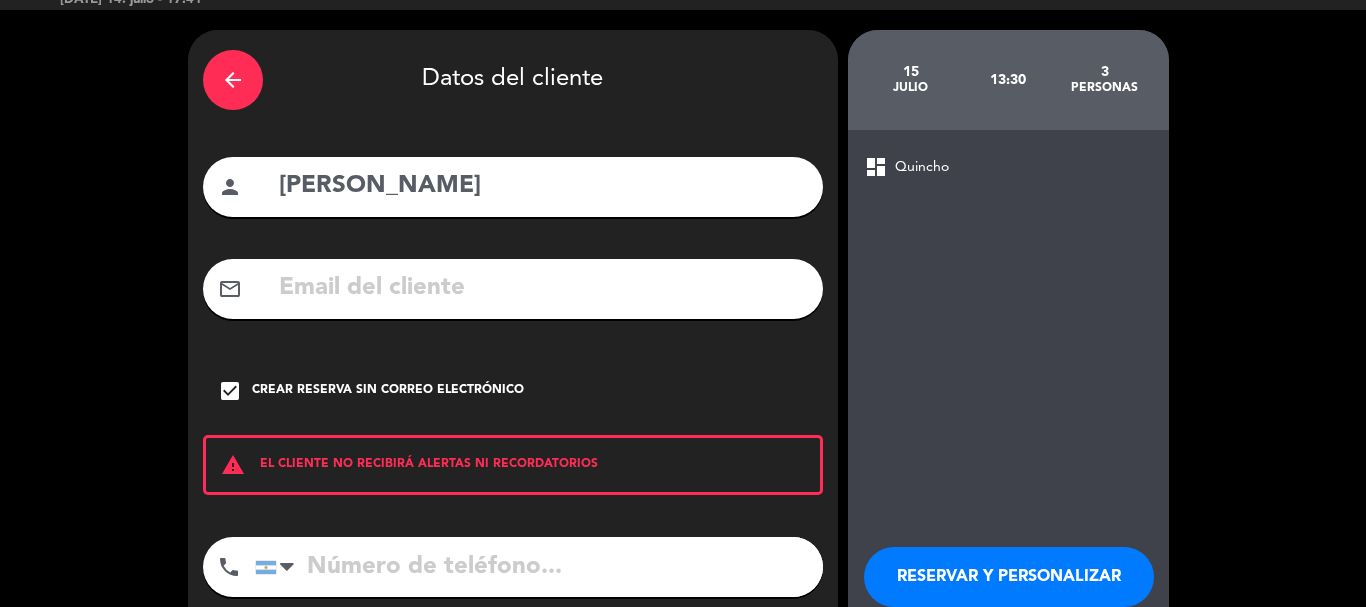 scroll, scrollTop: 80, scrollLeft: 0, axis: vertical 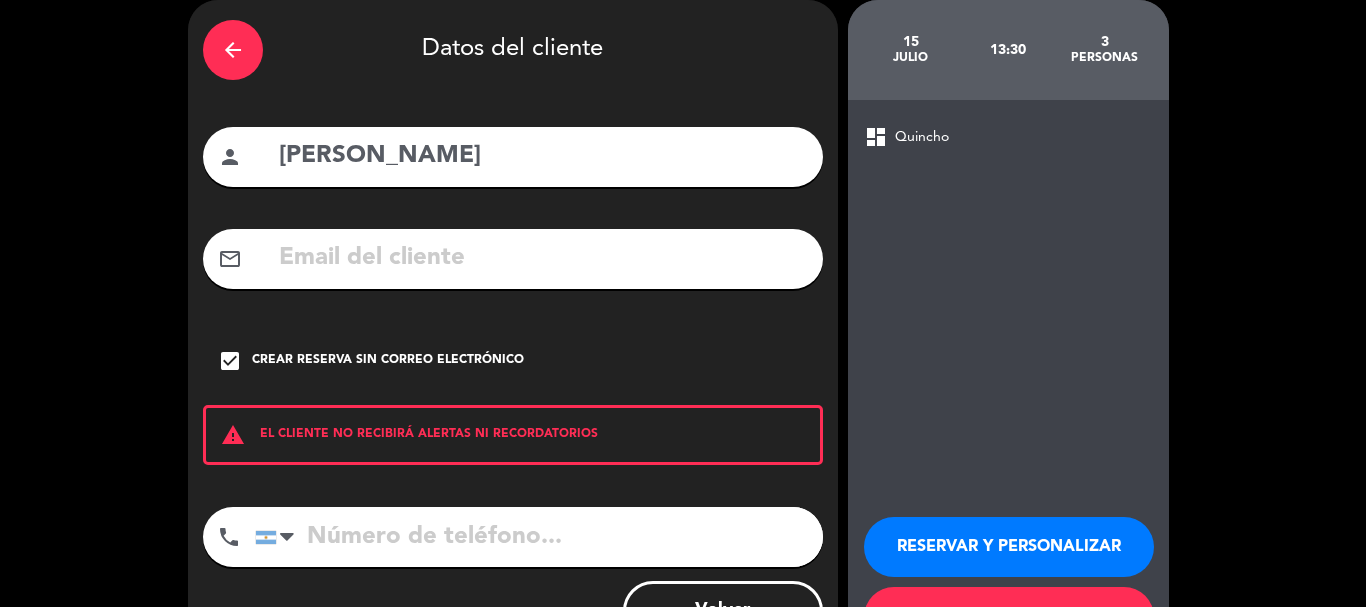 click on "RESERVAR Y PERSONALIZAR" at bounding box center [1009, 547] 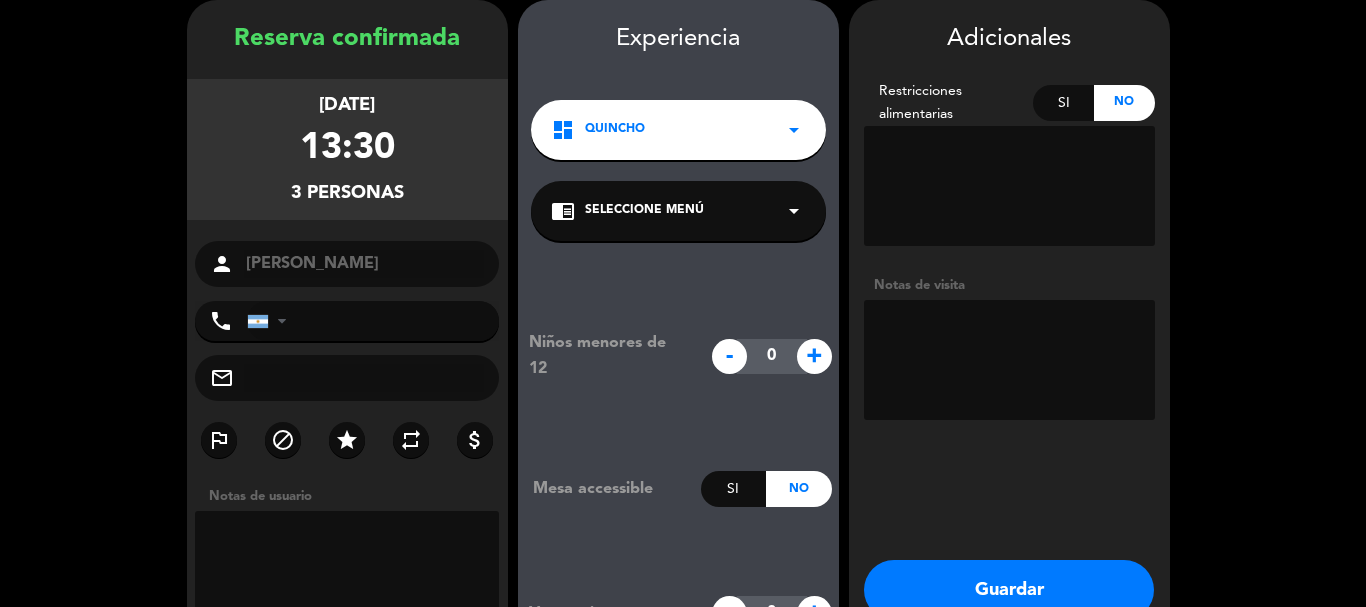 click at bounding box center (1009, 360) 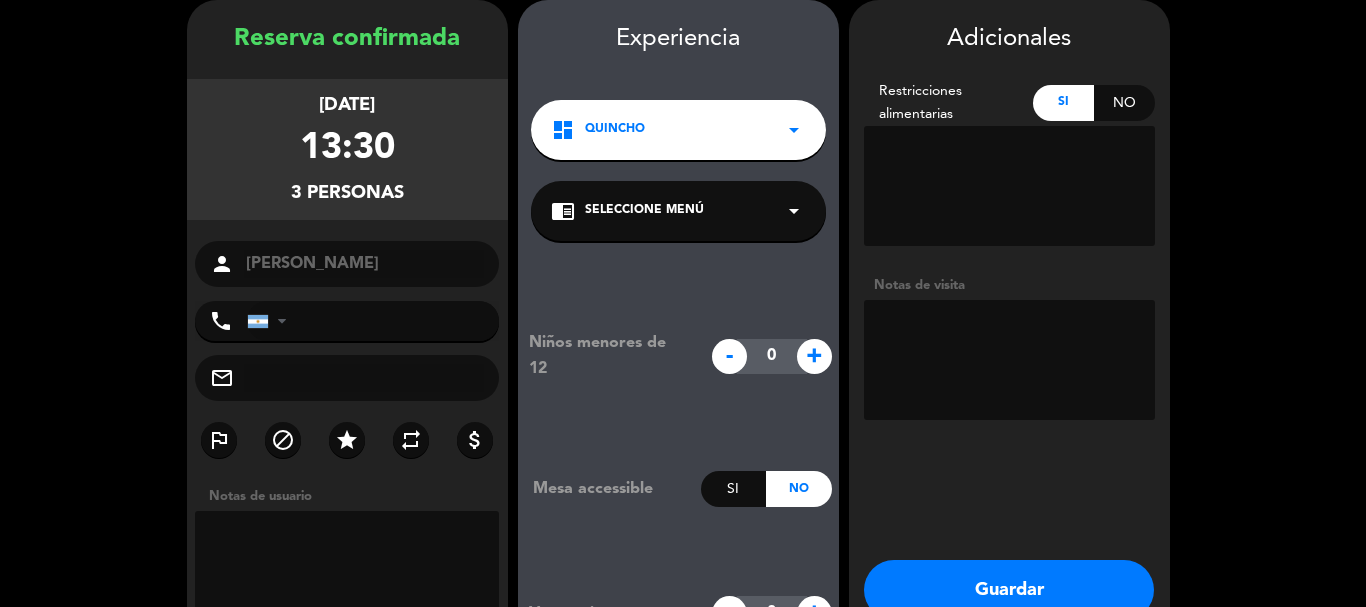 click at bounding box center [1009, 186] 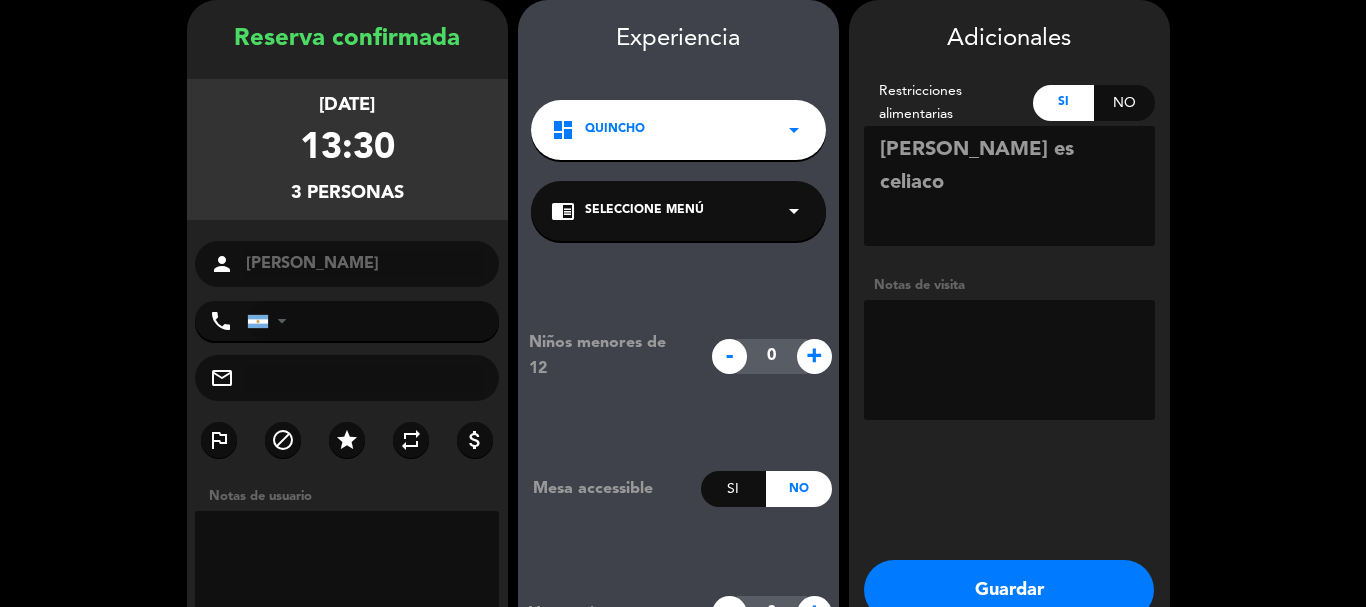 type on "[PERSON_NAME] es celiaco" 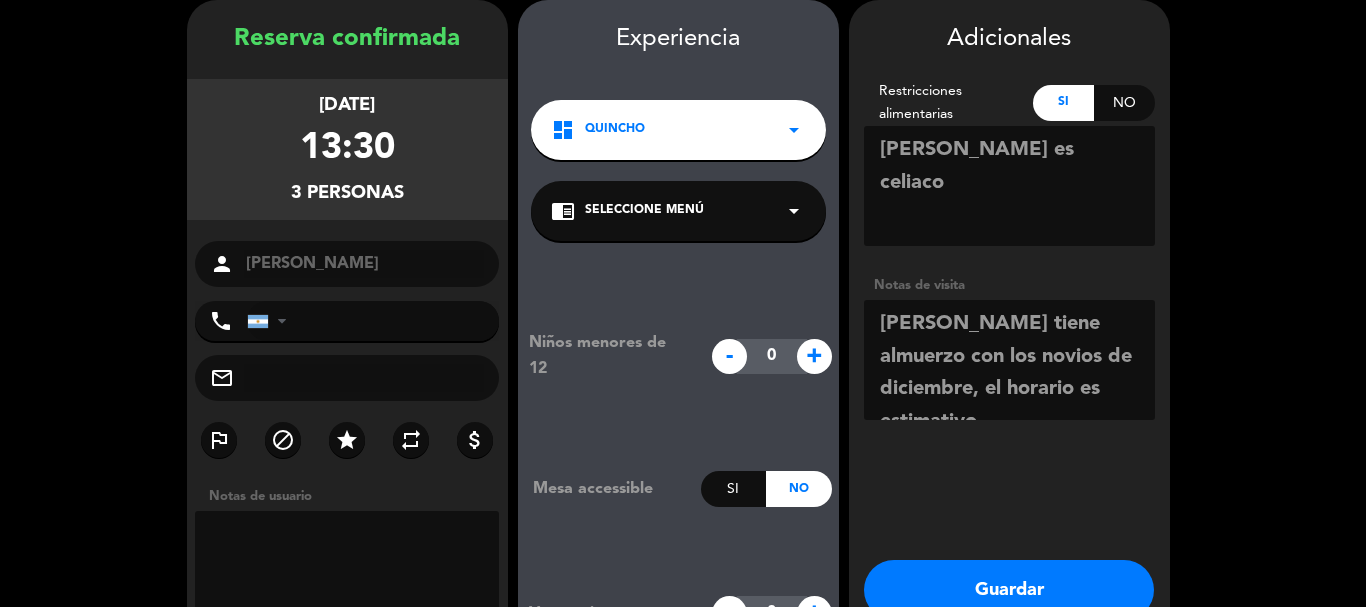 scroll, scrollTop: 14, scrollLeft: 0, axis: vertical 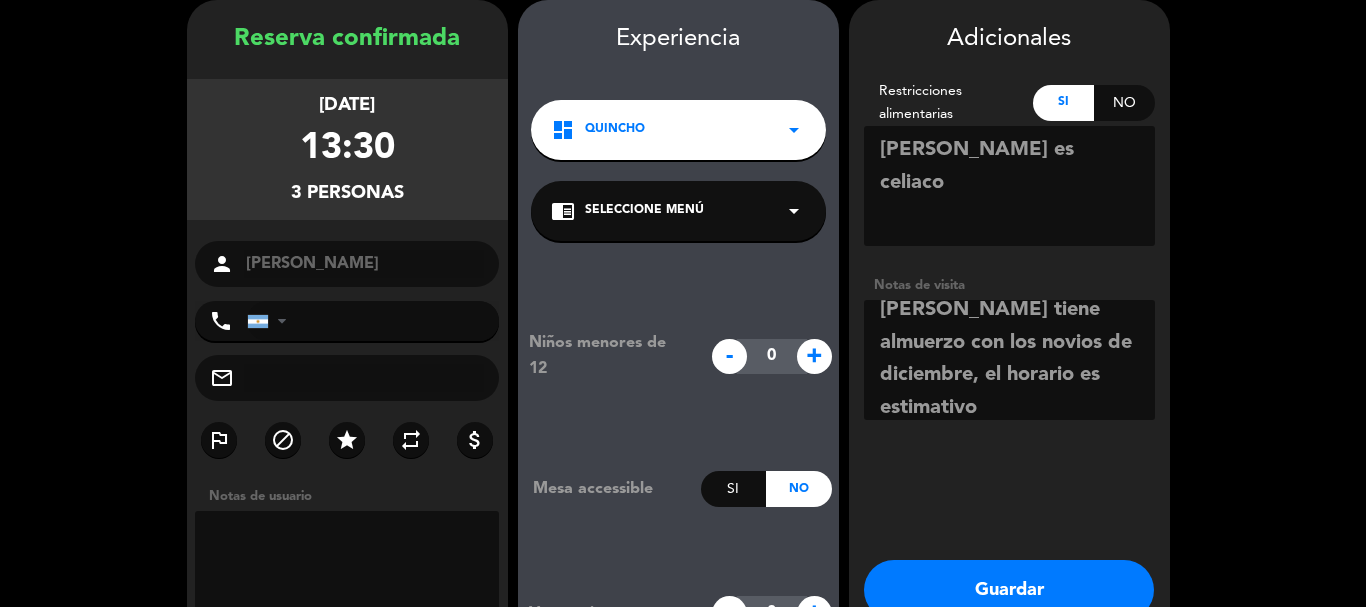 type on "[PERSON_NAME] tiene almuerzo con los novios de diciembre, el horario es estimativo" 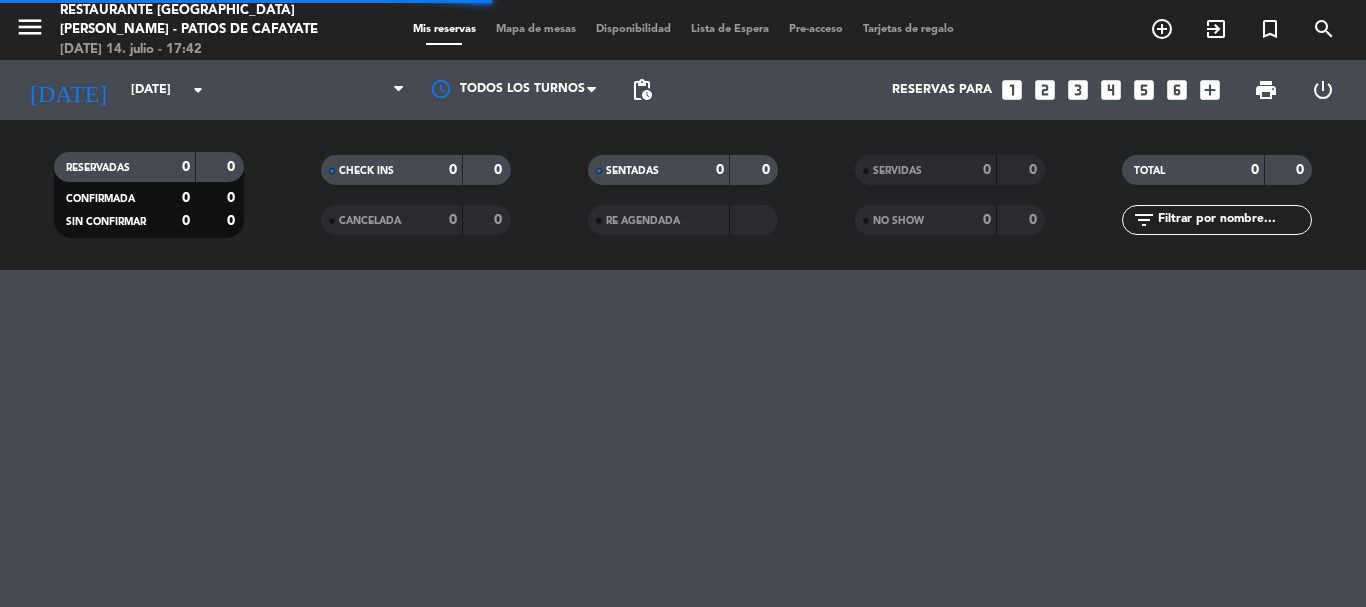 scroll, scrollTop: 0, scrollLeft: 0, axis: both 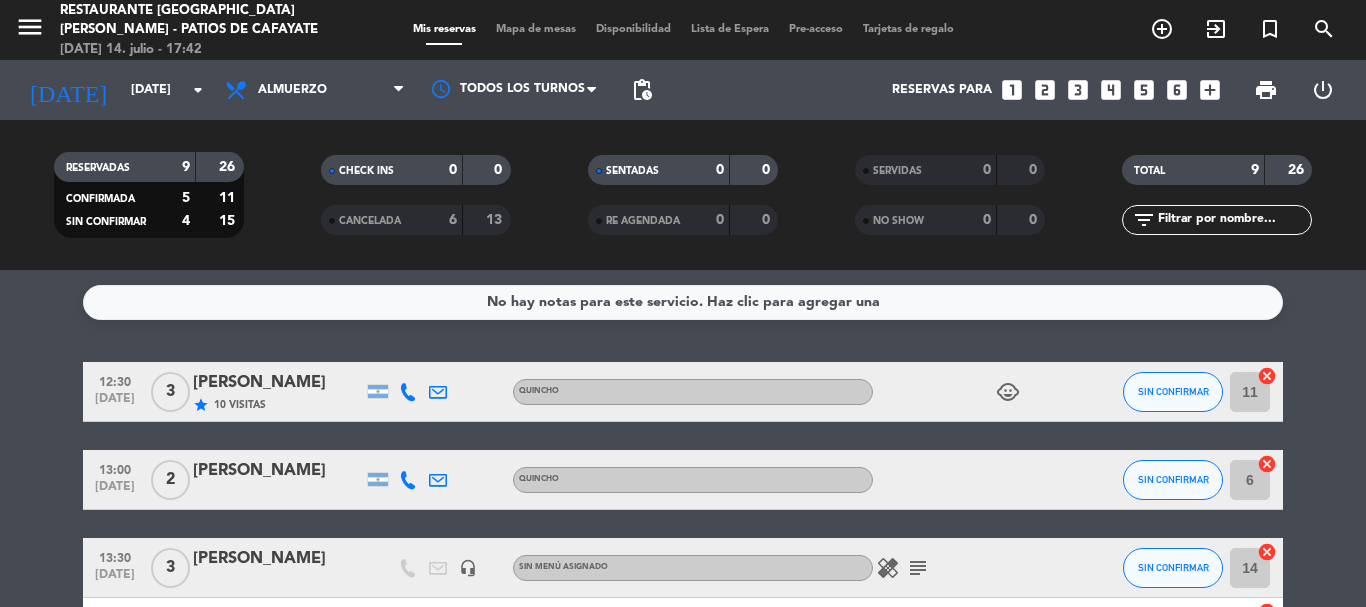 click on "healing" 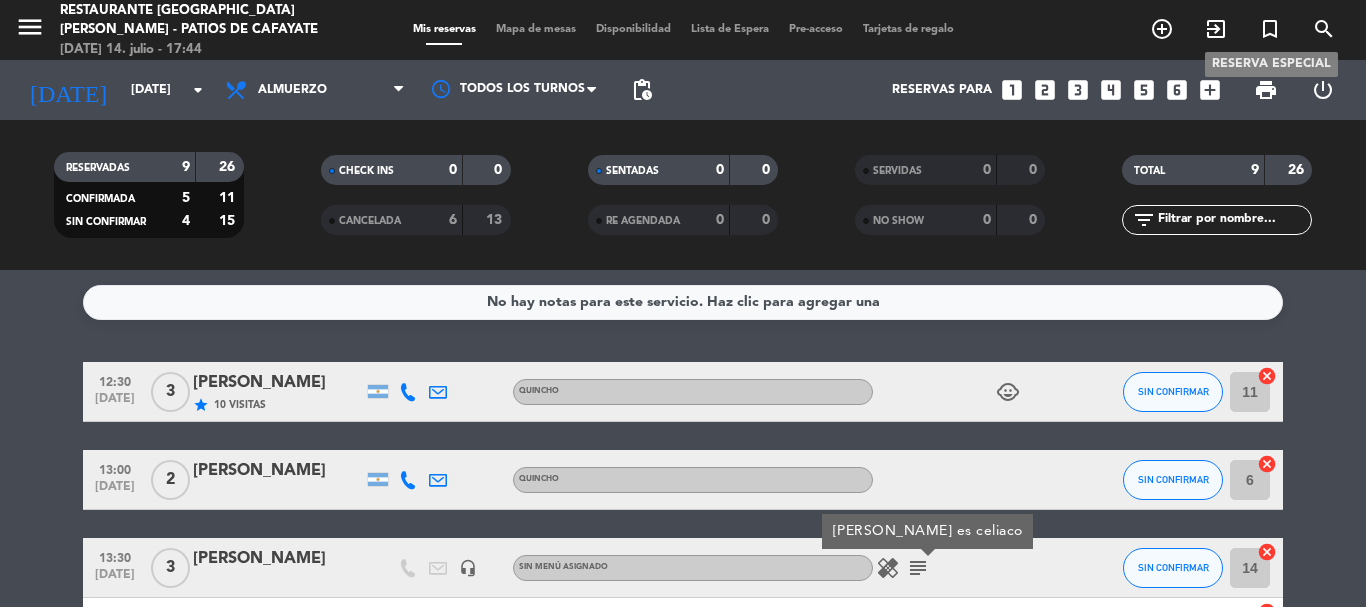 click on "turned_in_not" at bounding box center [1270, 29] 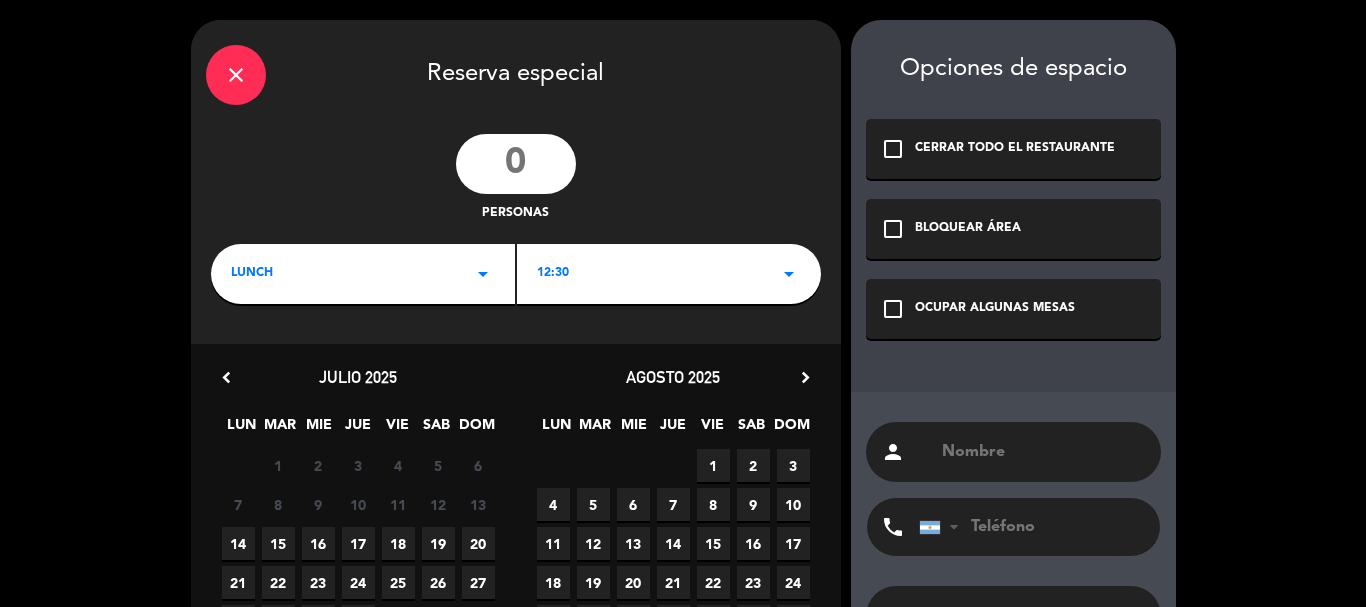 click on "chevron_right" at bounding box center [805, 377] 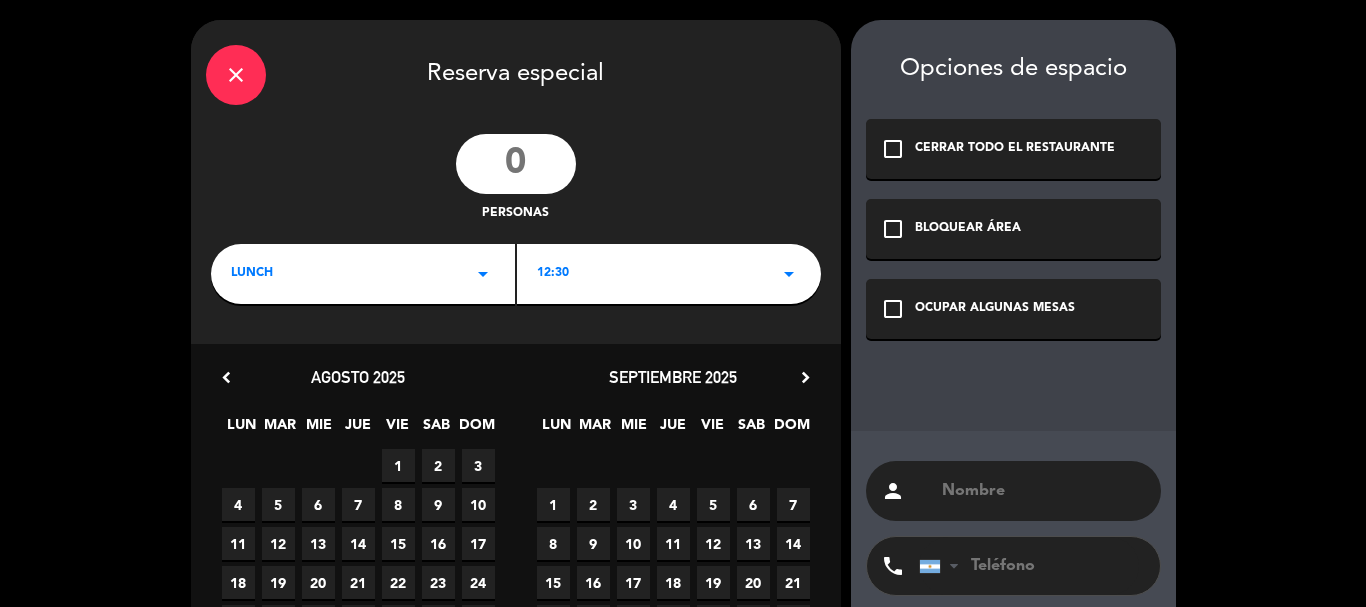 click on "chevron_right" at bounding box center [805, 377] 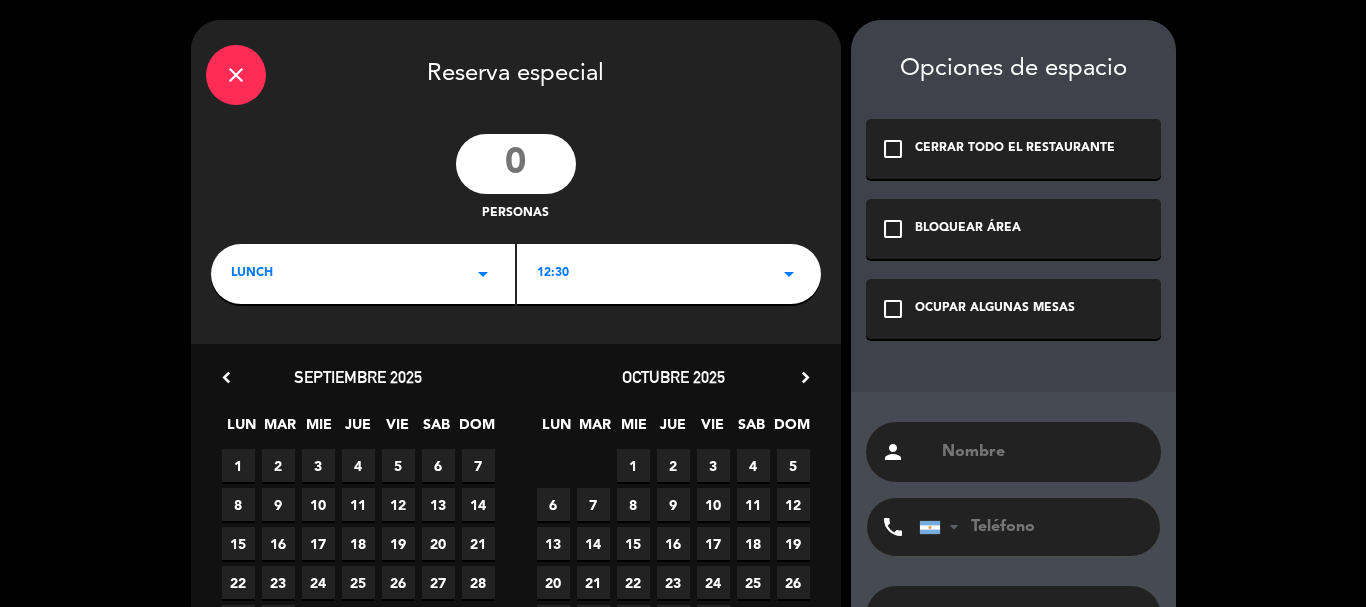 click on "15" at bounding box center (633, 543) 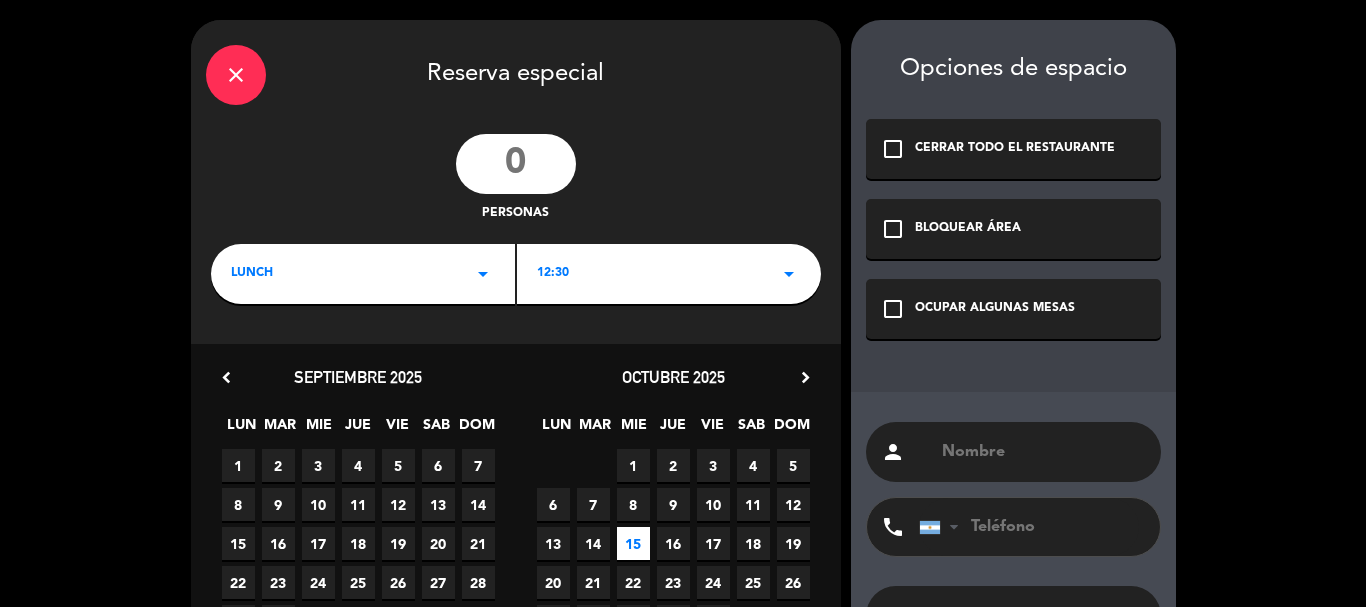 click on "check_box_outline_blank" 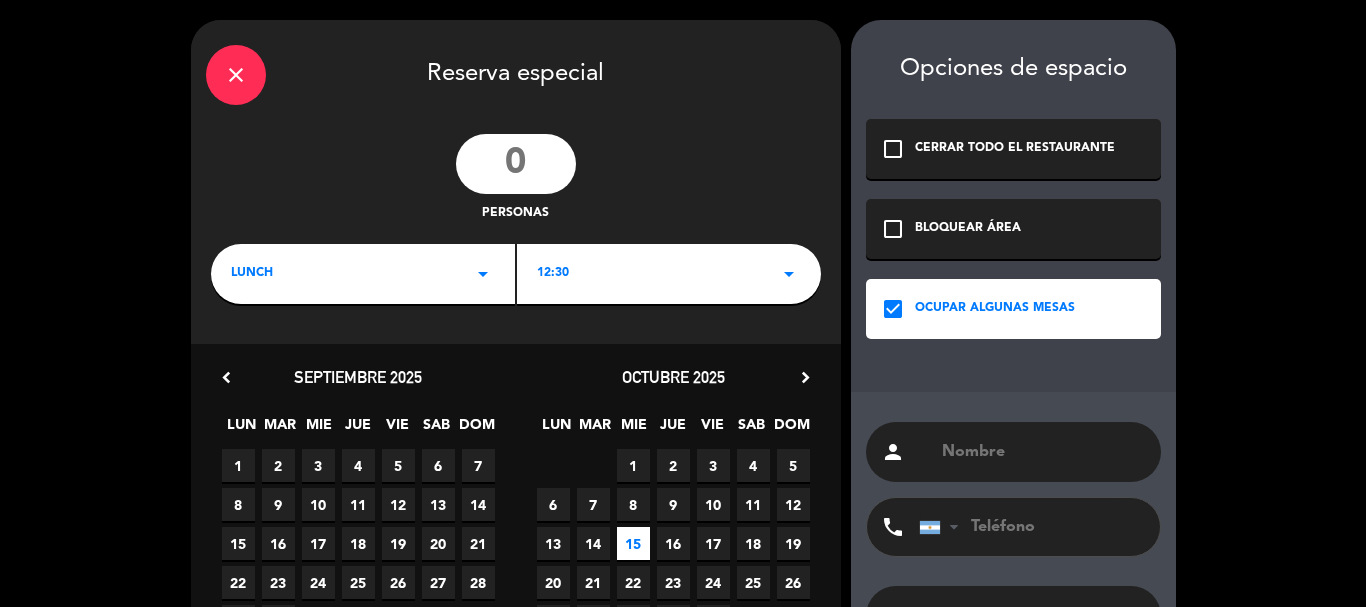 click at bounding box center (1043, 452) 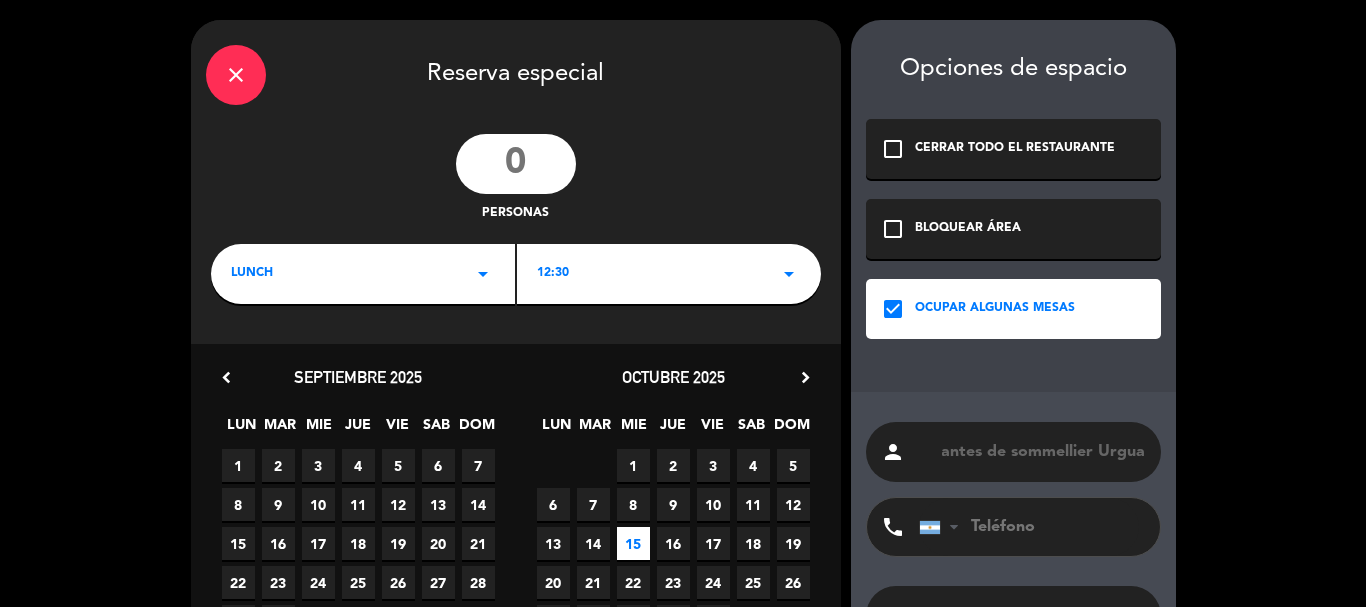 scroll, scrollTop: 0, scrollLeft: 134, axis: horizontal 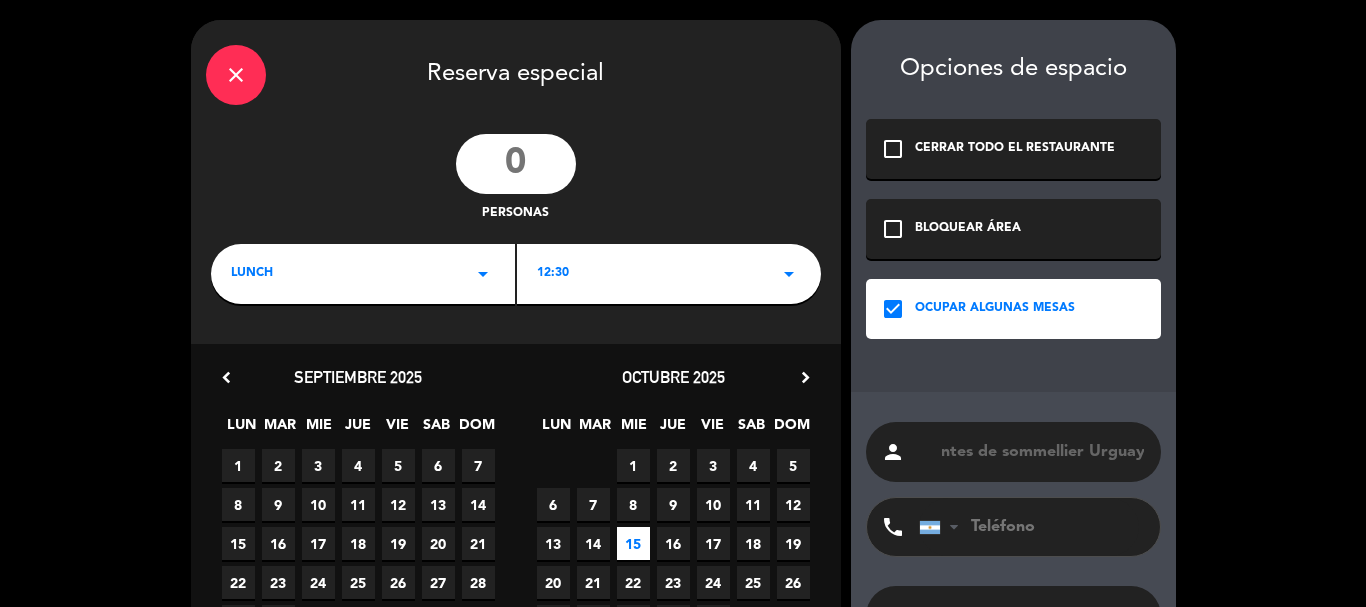 type on "Grupo de Estudiantes de sommellier Urguay" 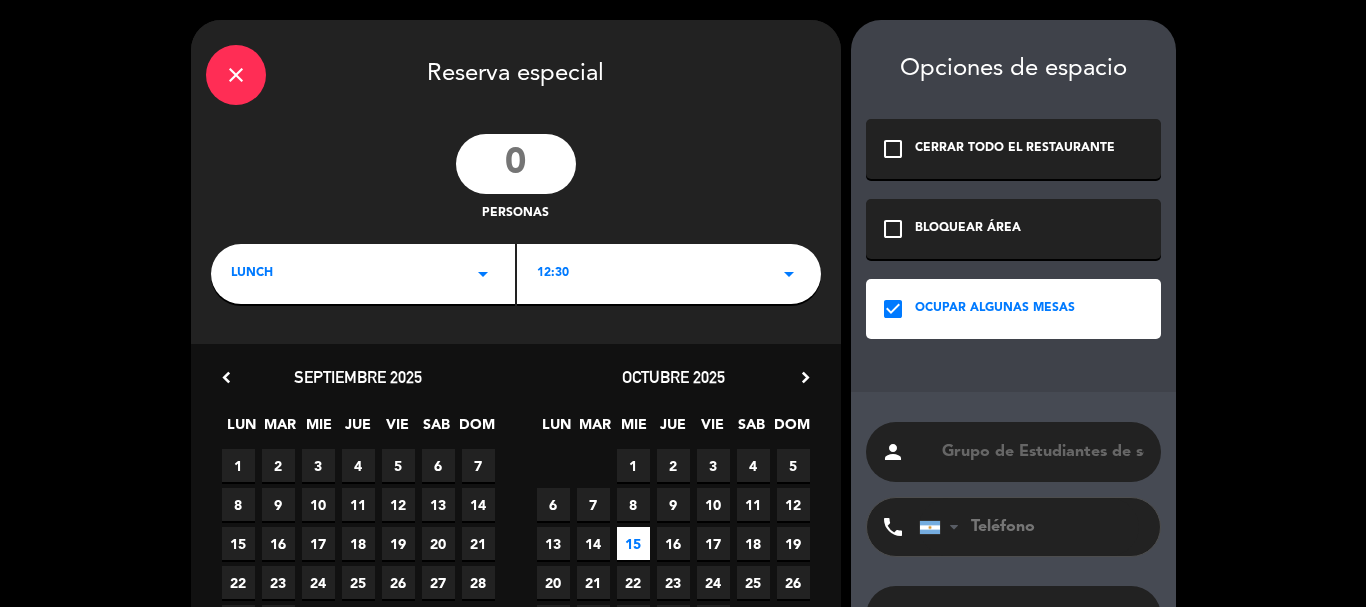 click on "close   Reserva especial  personas  LUNCH   arrow_drop_down   12:30   arrow_drop_down  chevron_left [DATE] LUN MAR MIE JUE VIE SAB DOM  1   2   3   4   5   6   7   8   9   10   11   12   13   14   15   16   17   18   19   20   21   22   23   24   25   26   27   28   29   30   1   2   3   4   [DATE] chevron_right LUN MAR MIE JUE VIE SAB DOM  29   30   1   2   3   4   5   6   7   8   9   10   11   12   13   14   15   16   17   18   19   20   21   22   23   24   25   26   27   28   29   30   31   1   2   chrome_reader_mode   Seleccione Menú   arrow_drop_down   Opciones de espacio   check_box_outline_blank   CERRAR TODO EL RESTAURANTE   check_box_outline_blank   BLOQUEAR ÁREA   check_box   OCUPAR ALGUNAS MESAS  person Grupo de Estudiantes de sommellier Urguay phone [GEOGRAPHIC_DATA] +1 [GEOGRAPHIC_DATA] +44 [GEOGRAPHIC_DATA] ([GEOGRAPHIC_DATA]) +51 [GEOGRAPHIC_DATA] +54 [GEOGRAPHIC_DATA] ([GEOGRAPHIC_DATA]) +55 [GEOGRAPHIC_DATA] (‫[GEOGRAPHIC_DATA]‬‎) +93 [GEOGRAPHIC_DATA] ([GEOGRAPHIC_DATA]) +355 [GEOGRAPHIC_DATA] (‫[GEOGRAPHIC_DATA]‬‎) +213 [US_STATE] +1684 [GEOGRAPHIC_DATA] +376" 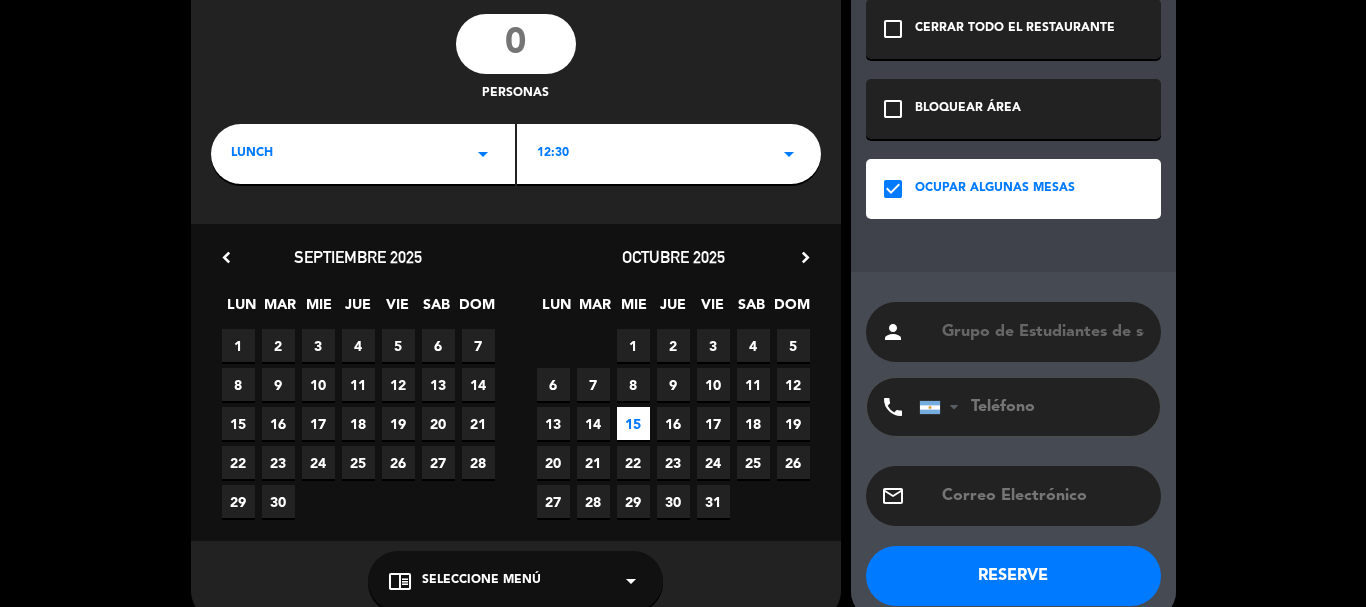 scroll, scrollTop: 153, scrollLeft: 0, axis: vertical 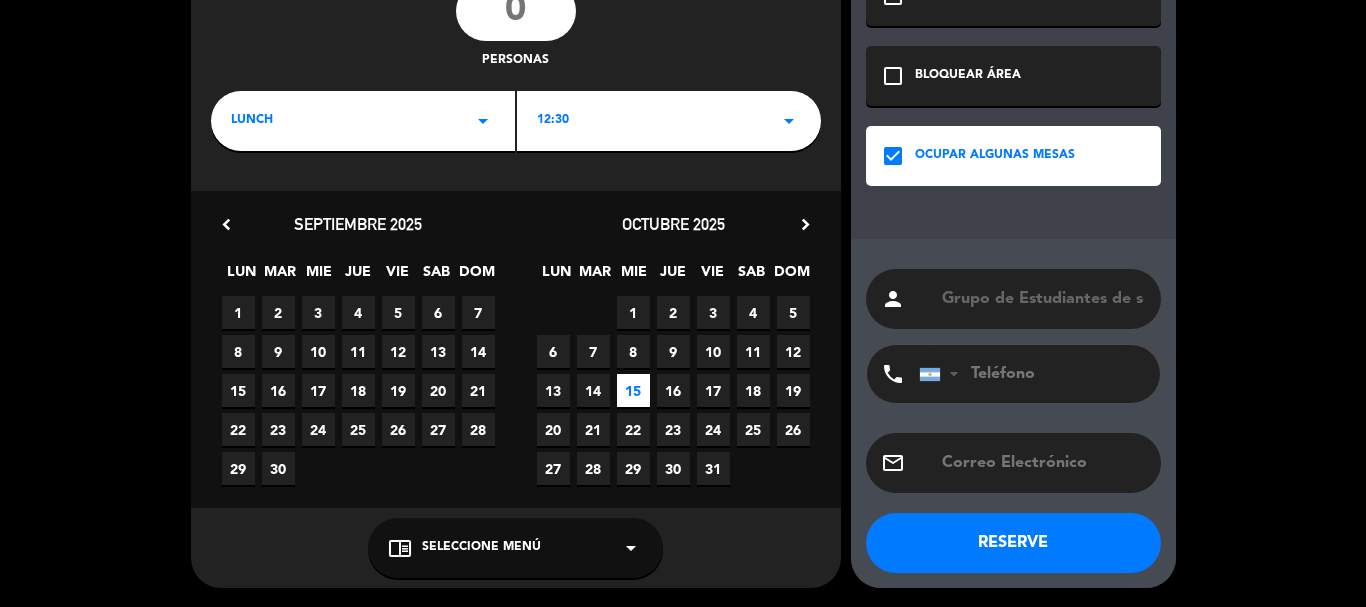 click on "RESERVE" 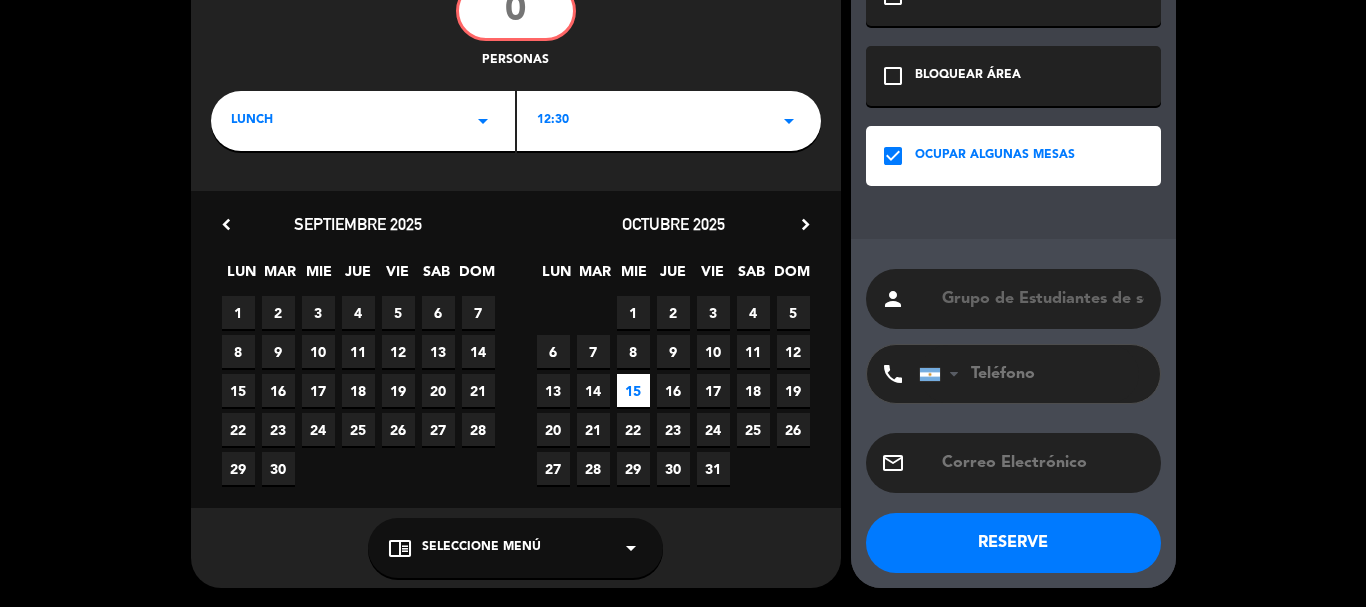click 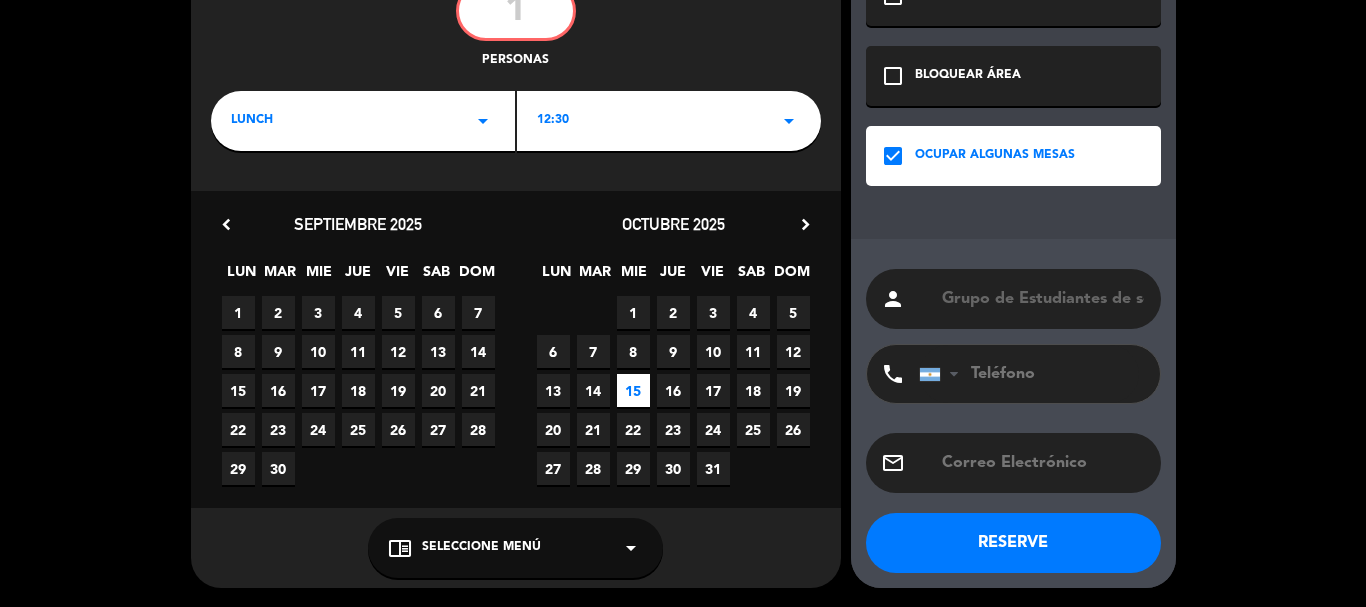 scroll, scrollTop: 143, scrollLeft: 0, axis: vertical 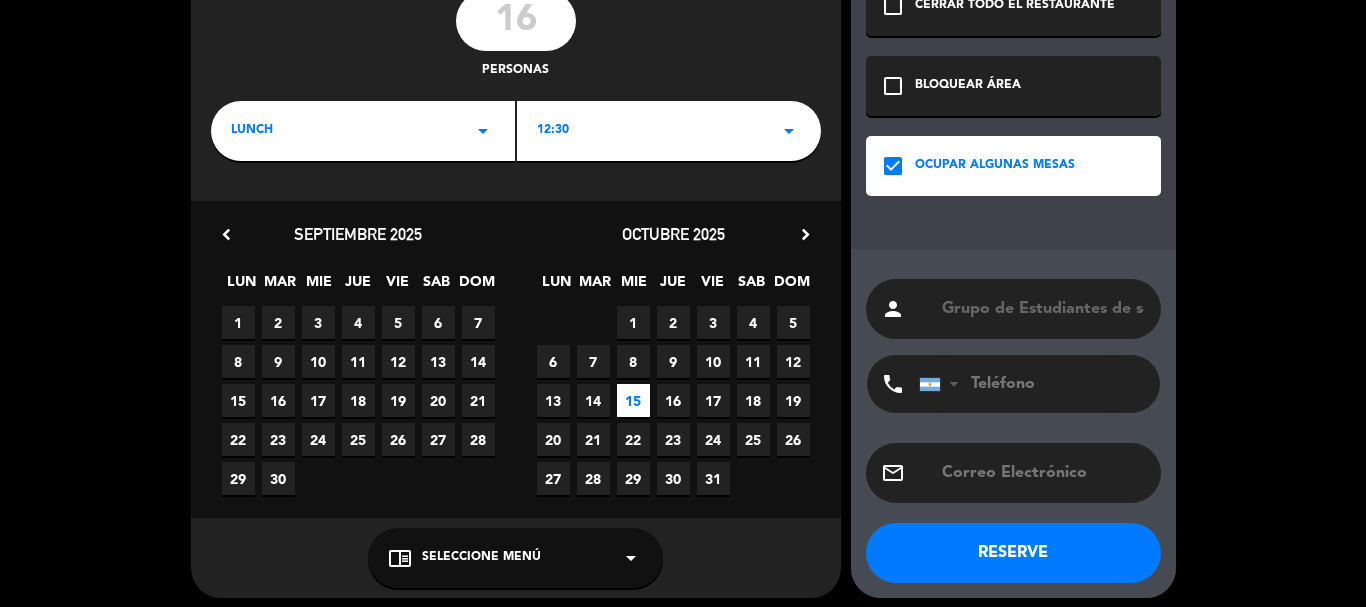 type on "16" 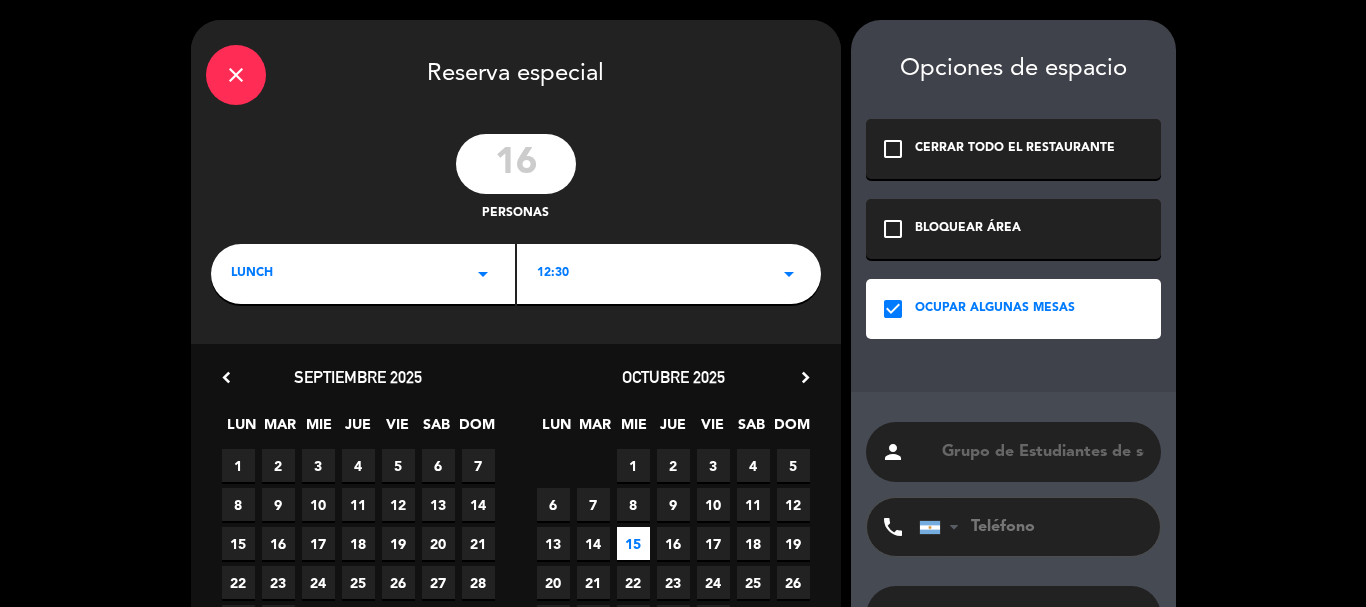 scroll, scrollTop: 40, scrollLeft: 0, axis: vertical 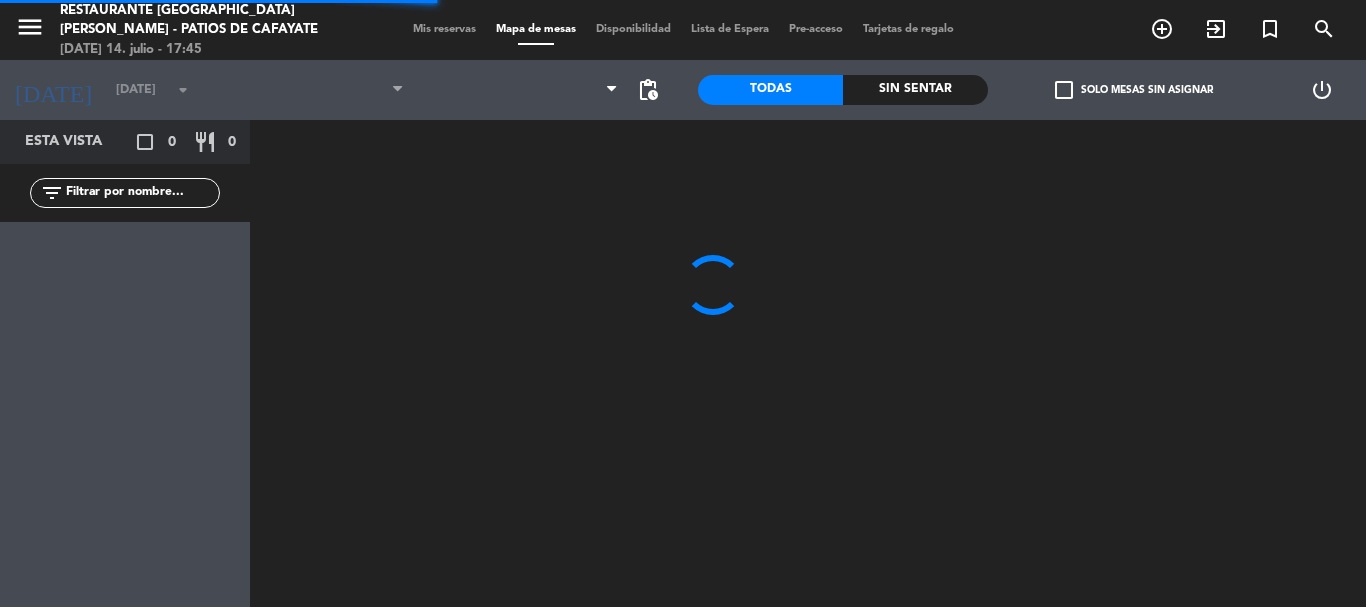 type on "[DATE]" 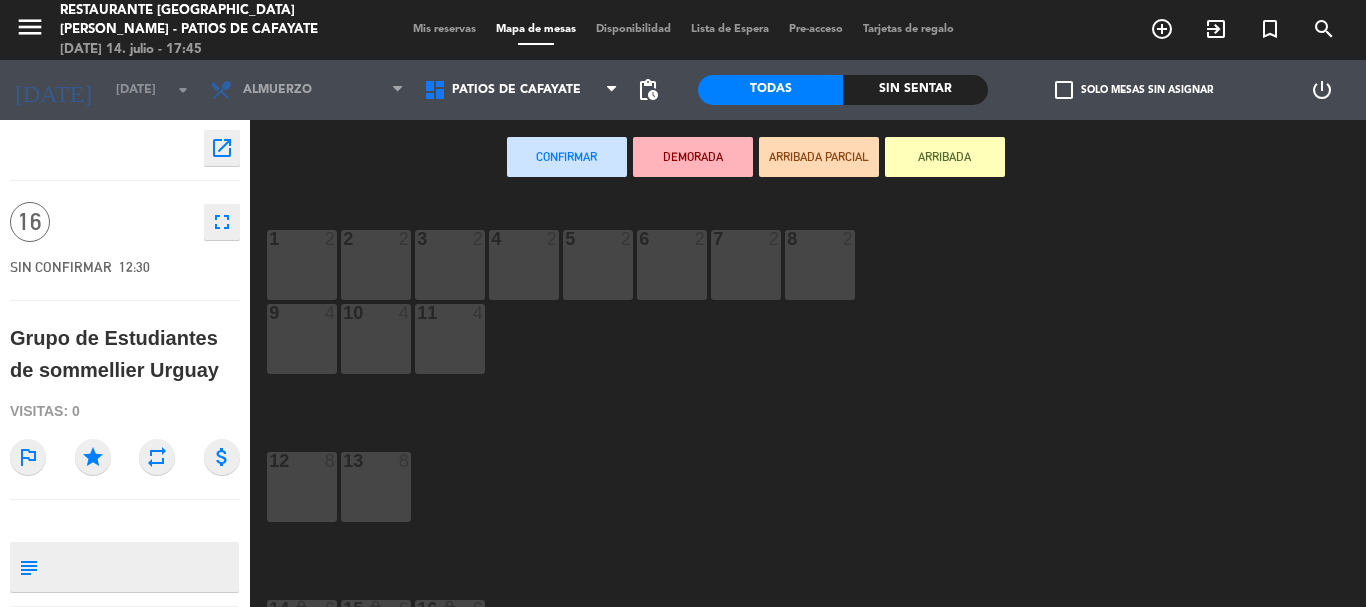 click on "12" at bounding box center (269, 461) 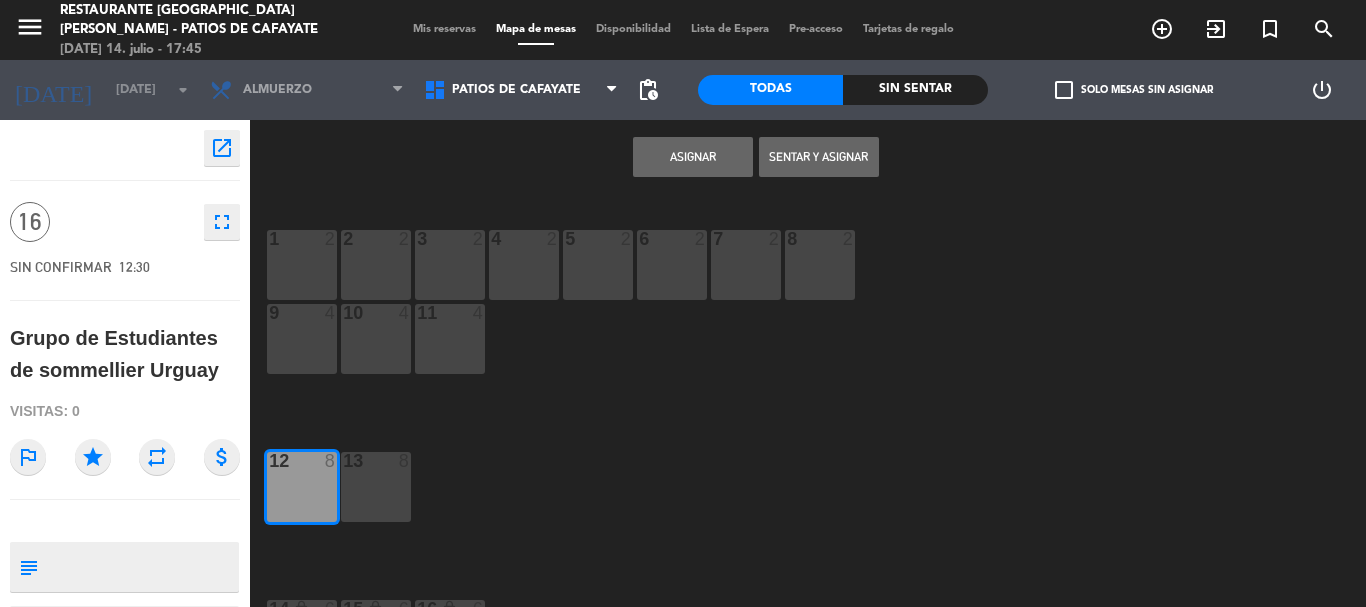 click on "13  8" at bounding box center (376, 487) 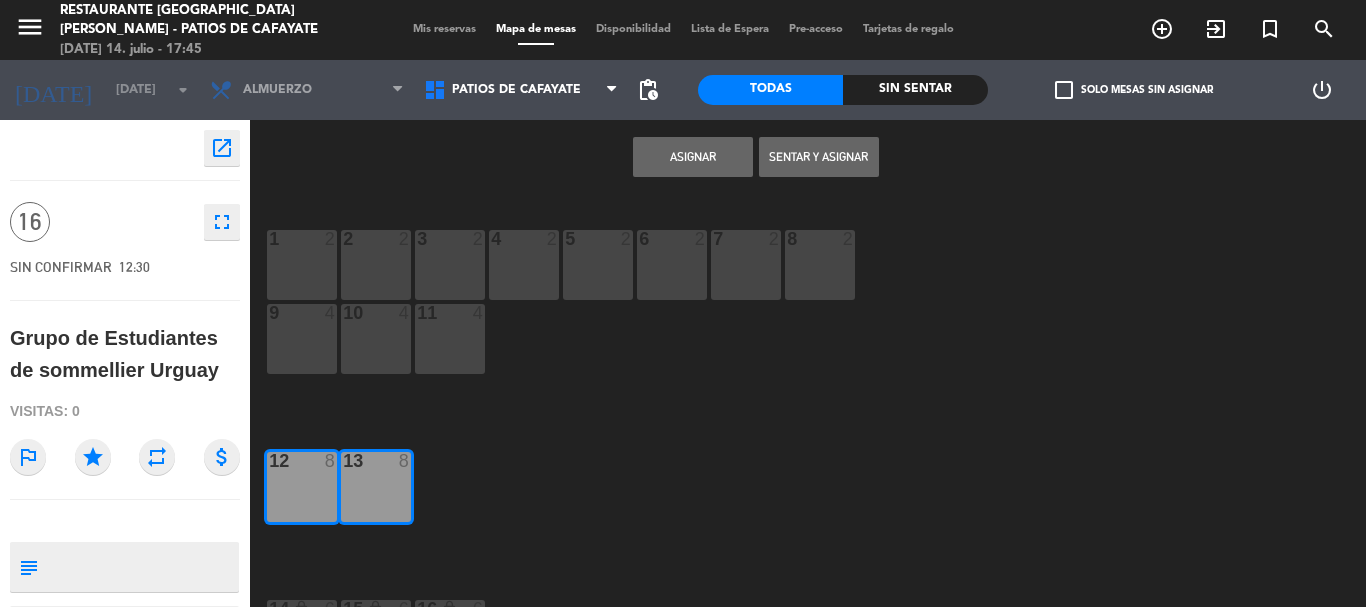 click on "Asignar" at bounding box center (693, 157) 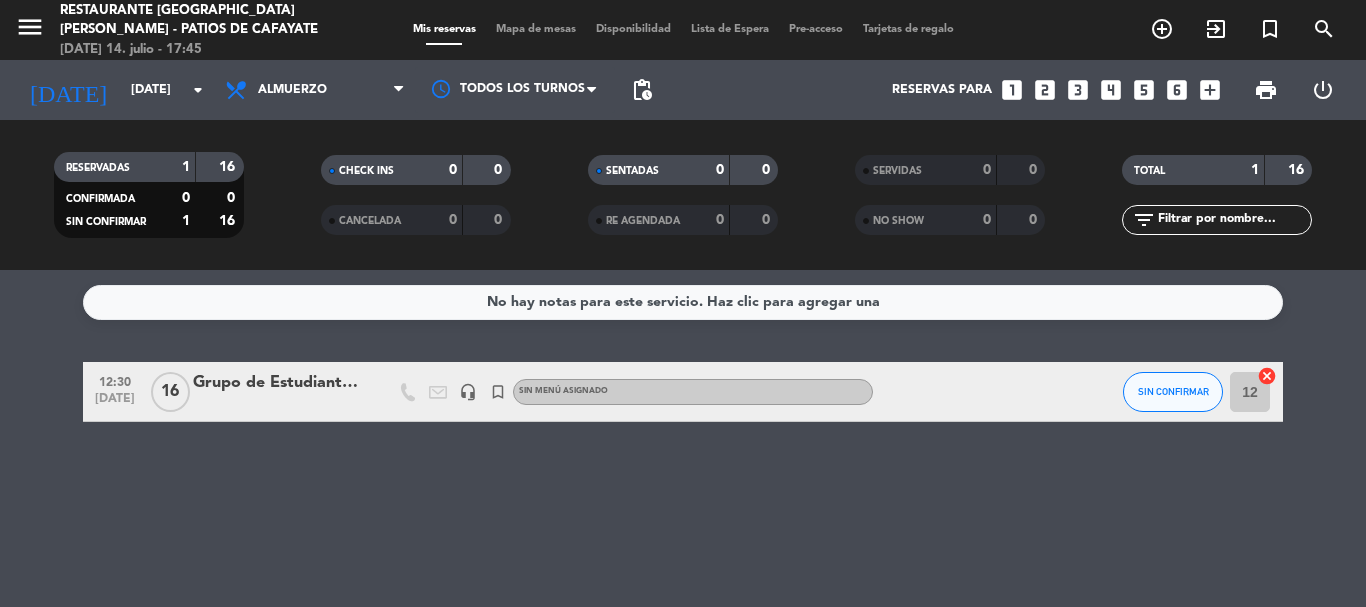 click on "Grupo de Estudiantes de sommellier Urguay" 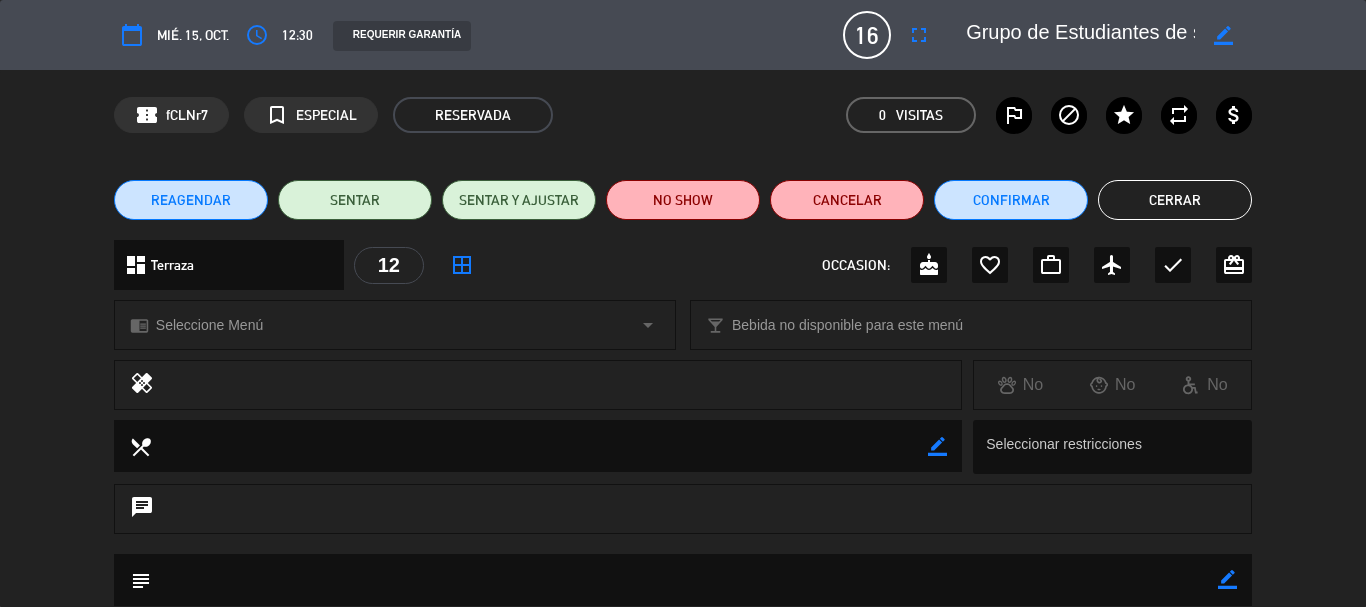 click on "border_color" 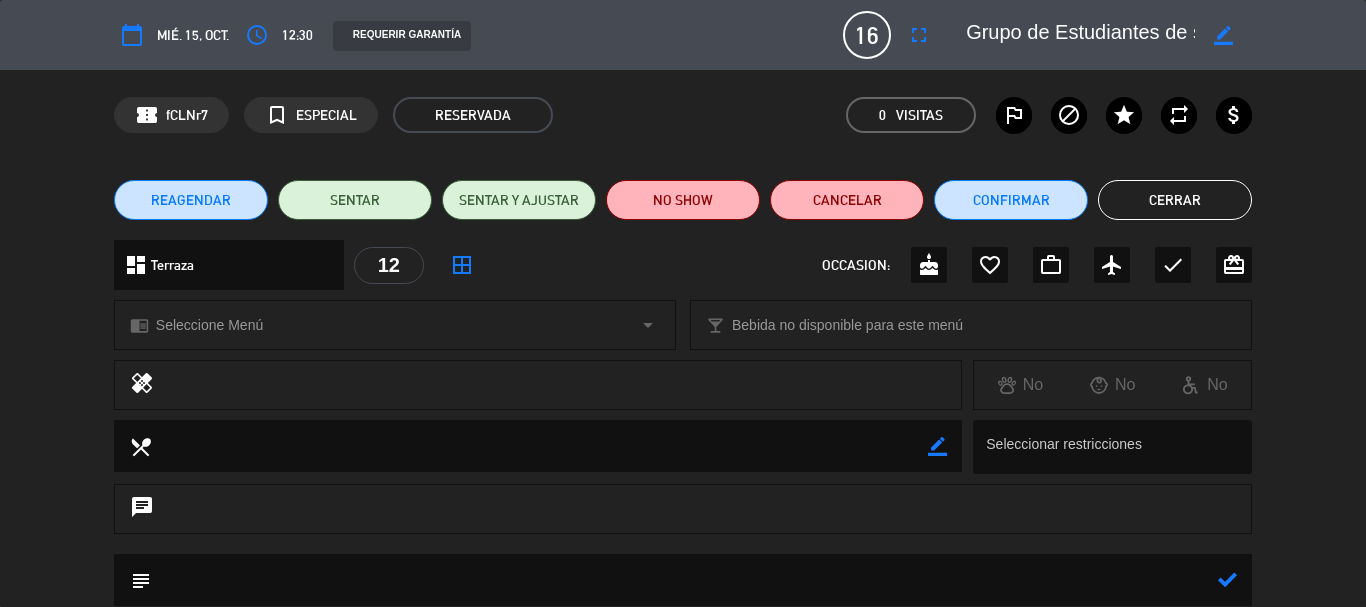 scroll, scrollTop: 250, scrollLeft: 0, axis: vertical 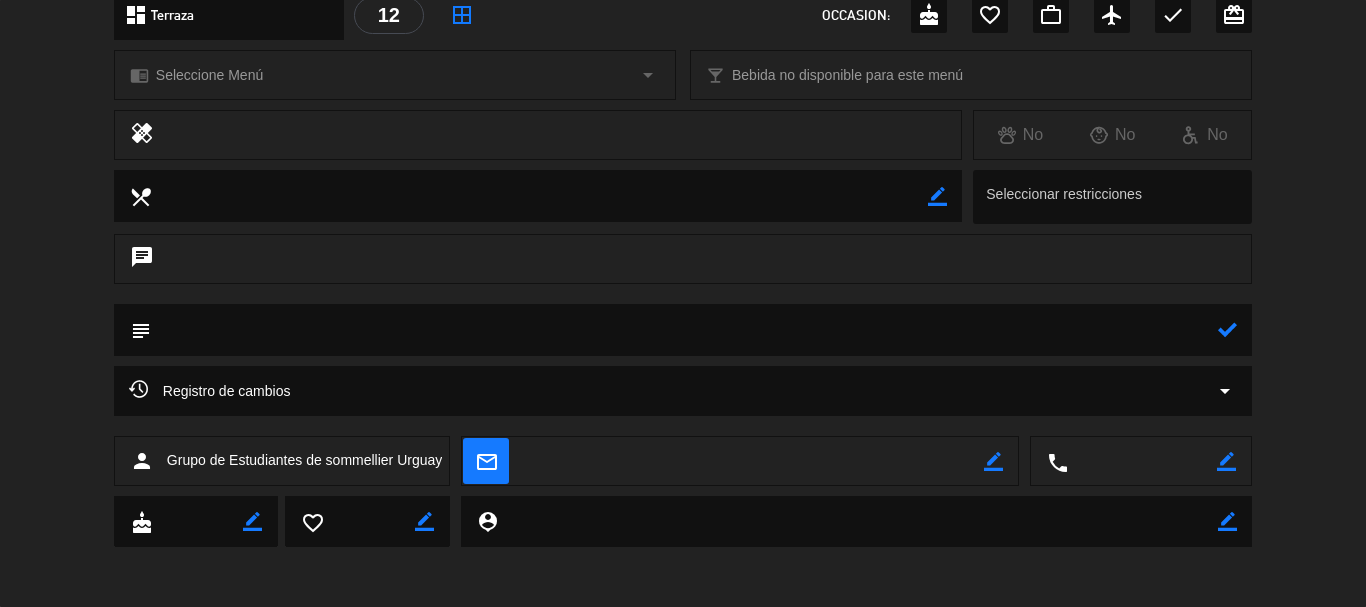 drag, startPoint x: 1228, startPoint y: 580, endPoint x: 376, endPoint y: 646, distance: 854.5525 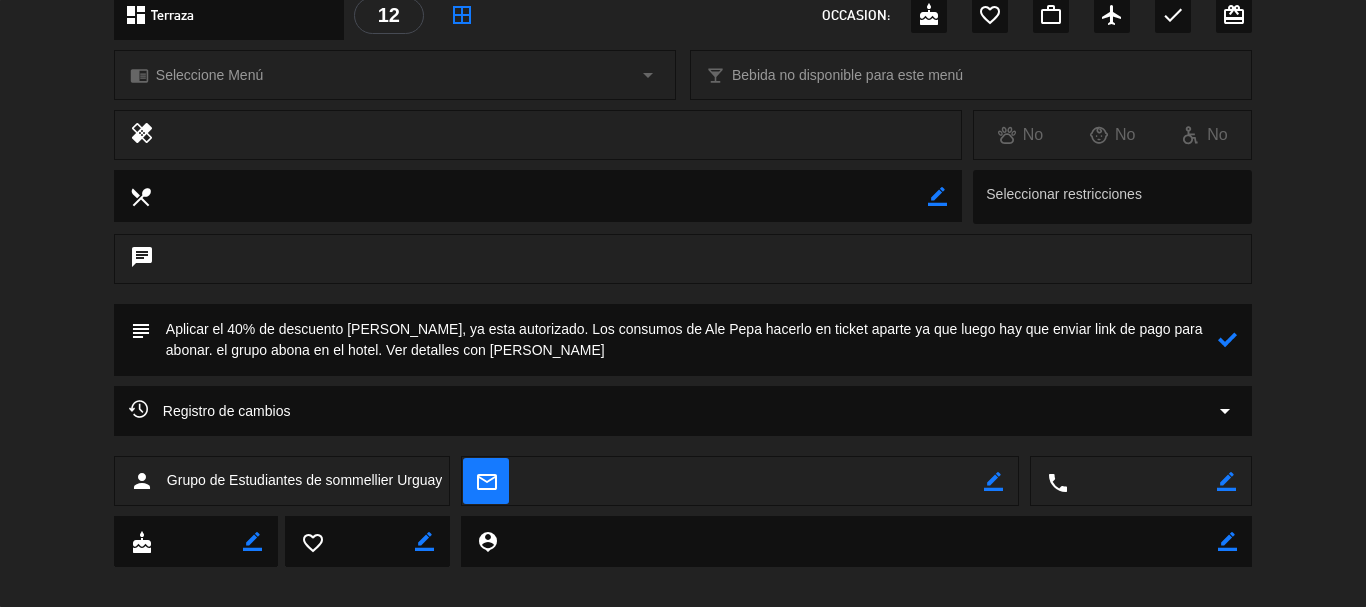 type on "Aplicar el 40% de descuento [PERSON_NAME], ya esta autorizado. Los consumos de Ale Pepa hacerlo en ticket aparte ya que luego hay que enviar link de pago para abonar. el grupo abona en el hotel. Ver detalles con [PERSON_NAME]" 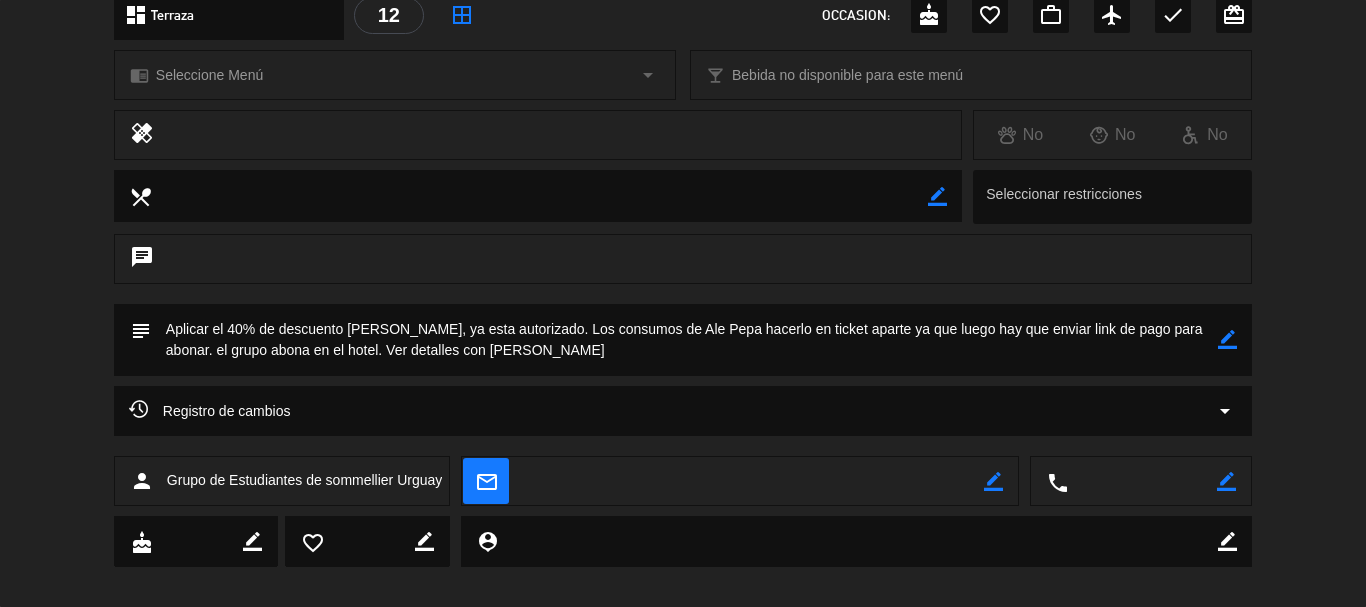 click on "chat" 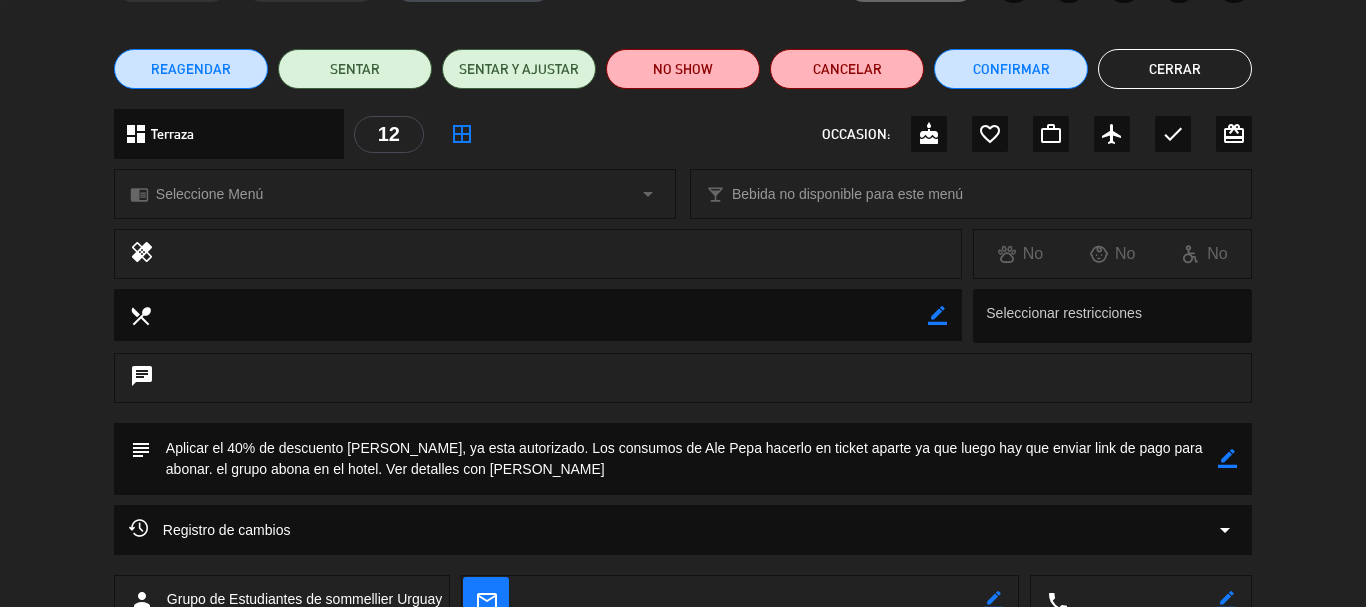 scroll, scrollTop: 90, scrollLeft: 0, axis: vertical 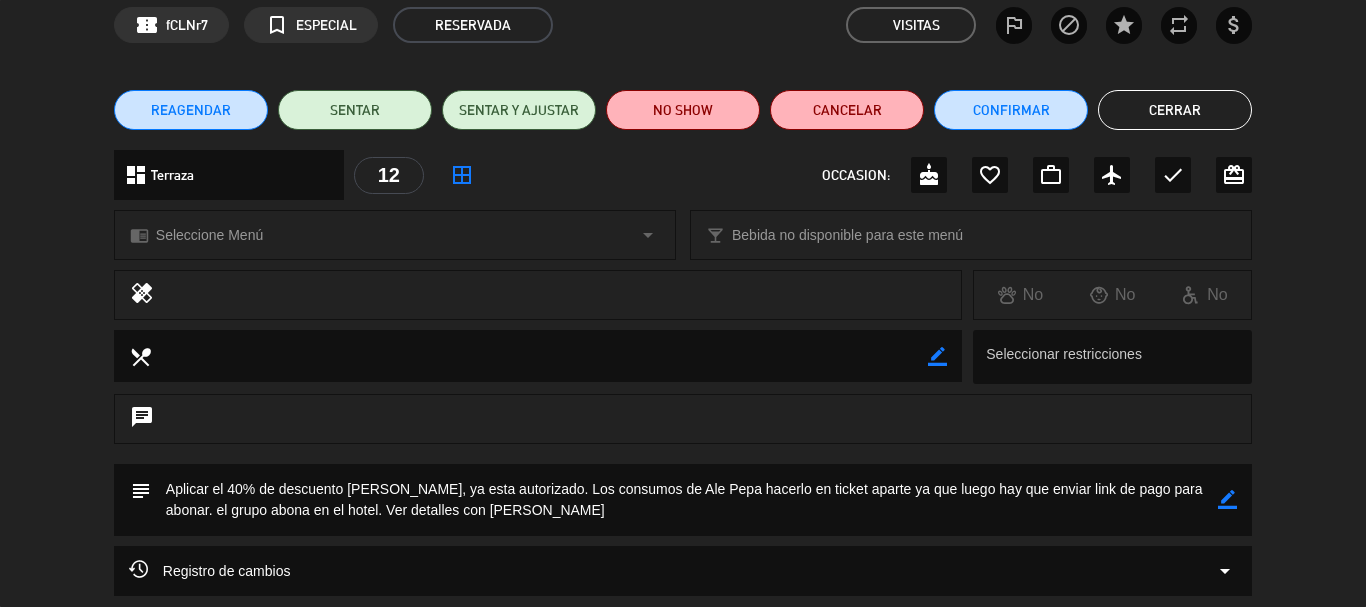 click on "Cerrar" 